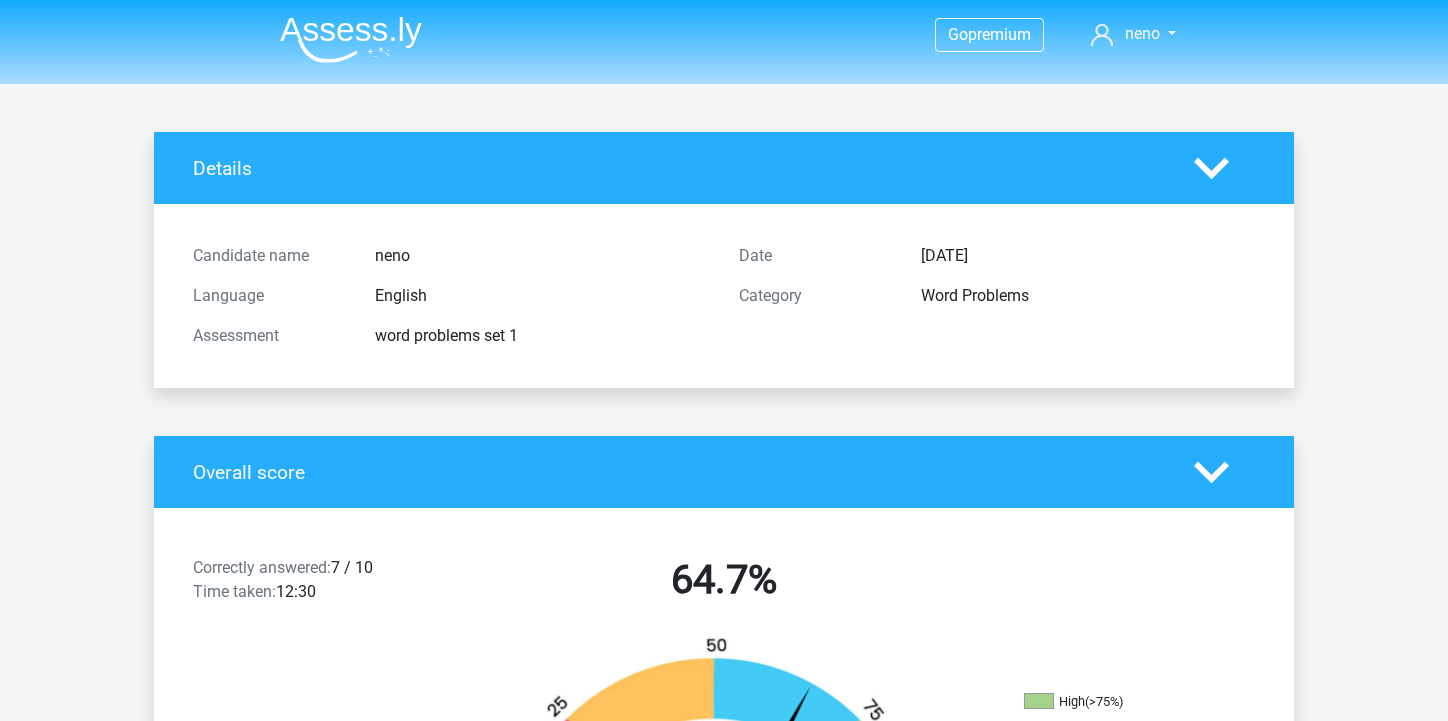 scroll, scrollTop: 0, scrollLeft: 0, axis: both 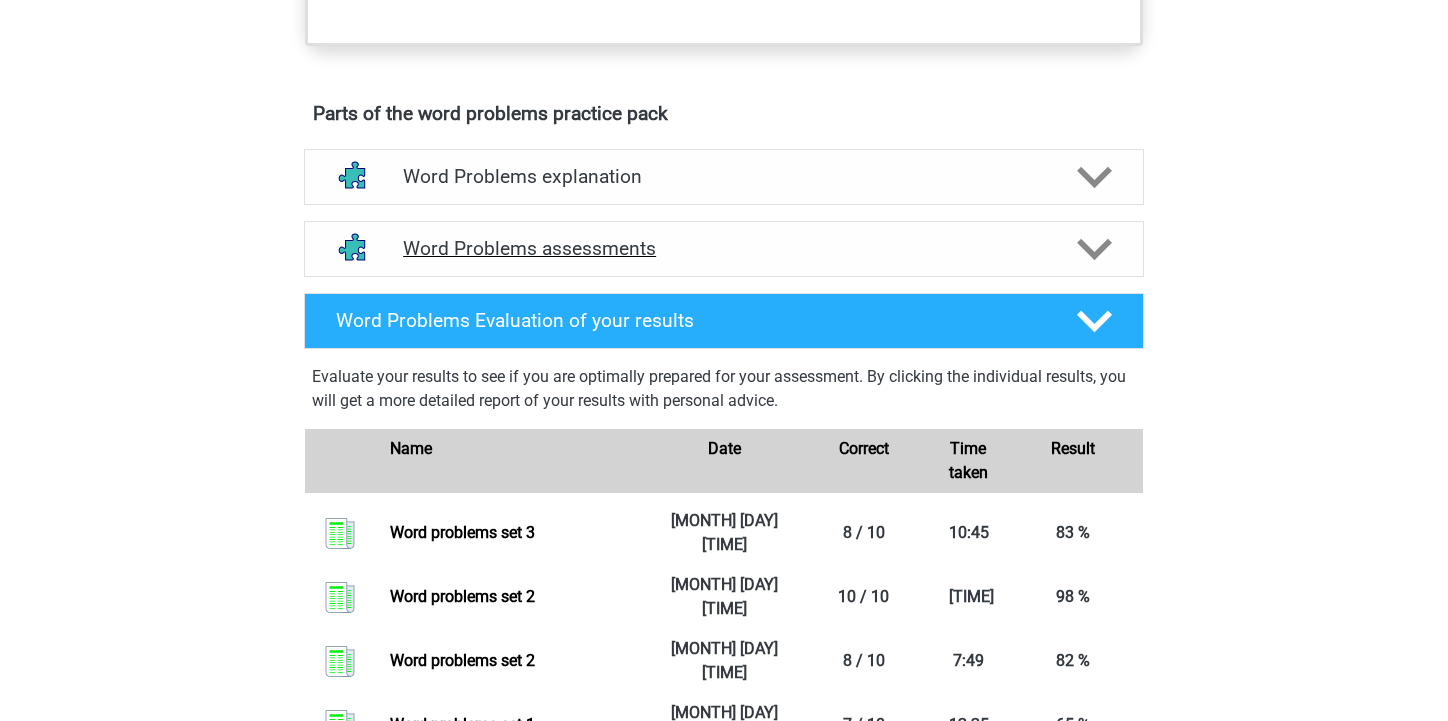 click 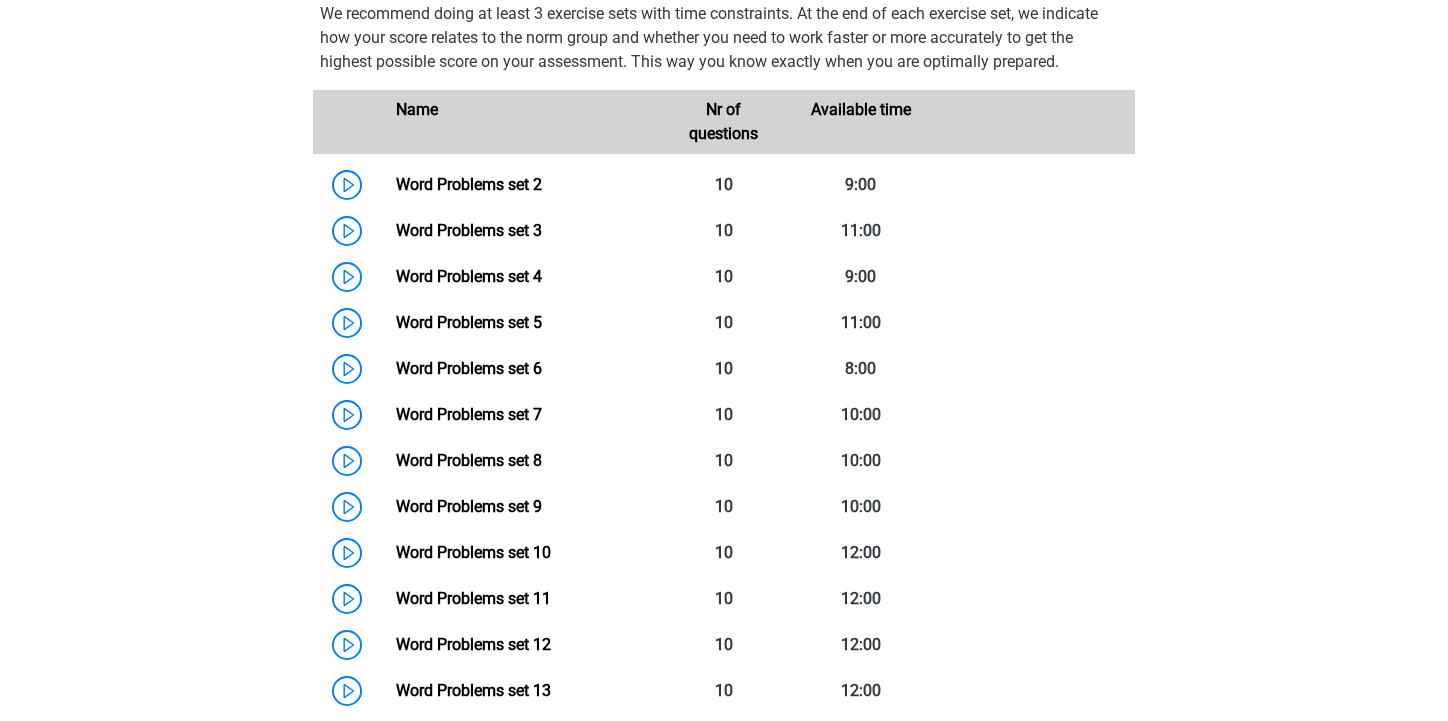 scroll, scrollTop: 1302, scrollLeft: 0, axis: vertical 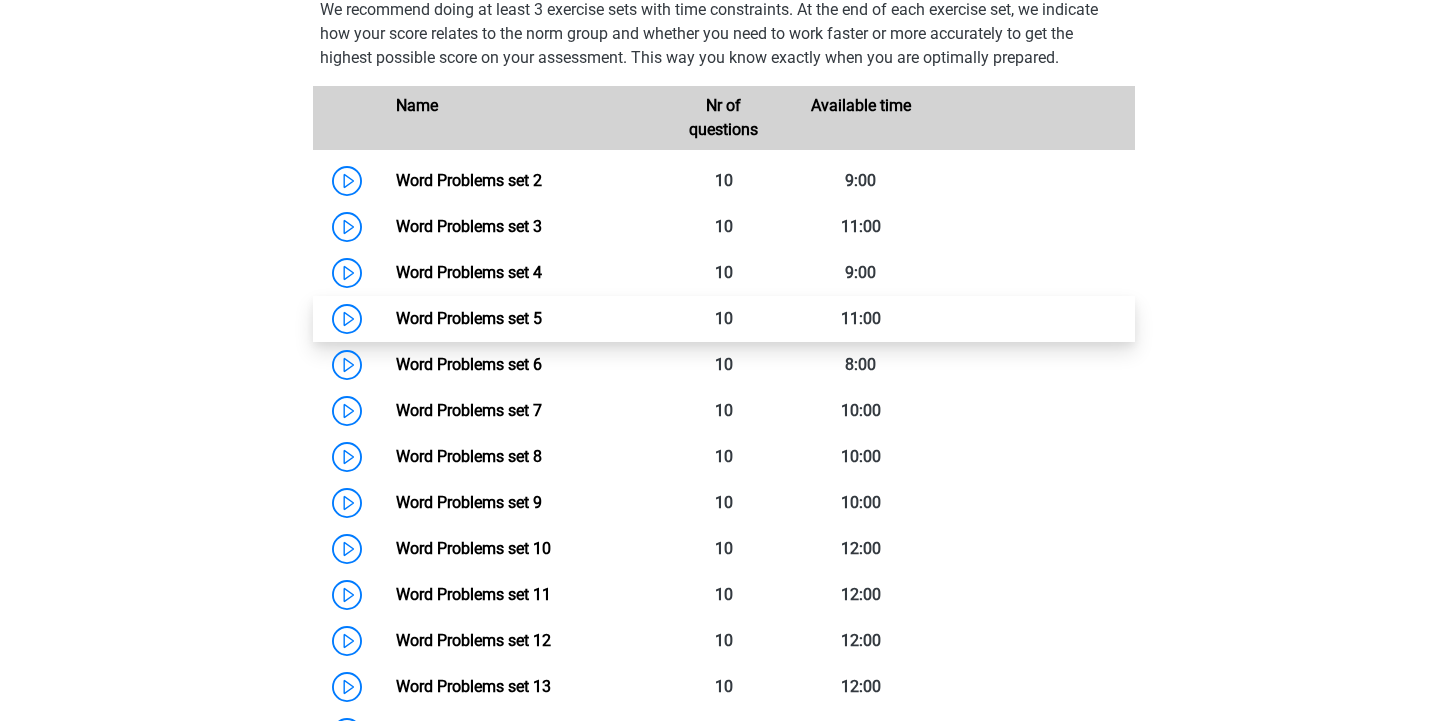 click on "Word Problems
set 5" at bounding box center [469, 318] 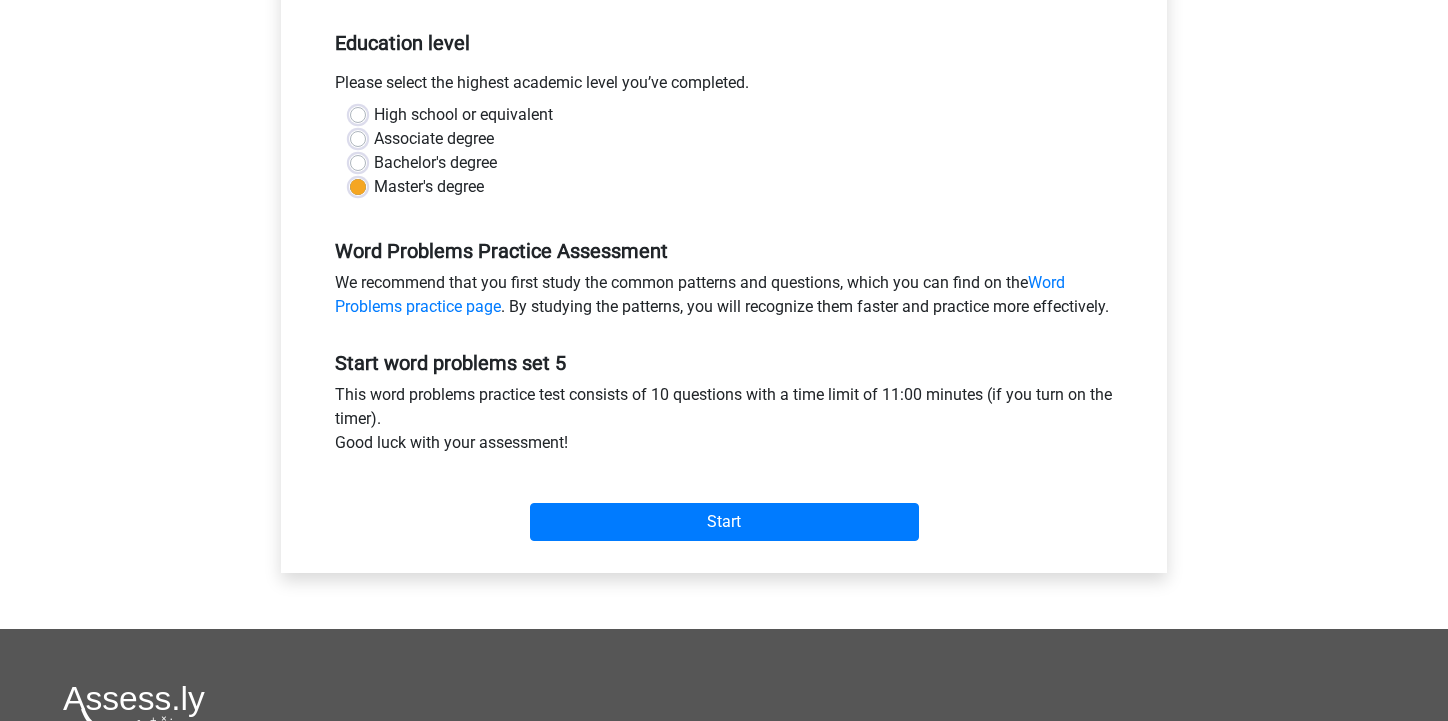 scroll, scrollTop: 403, scrollLeft: 0, axis: vertical 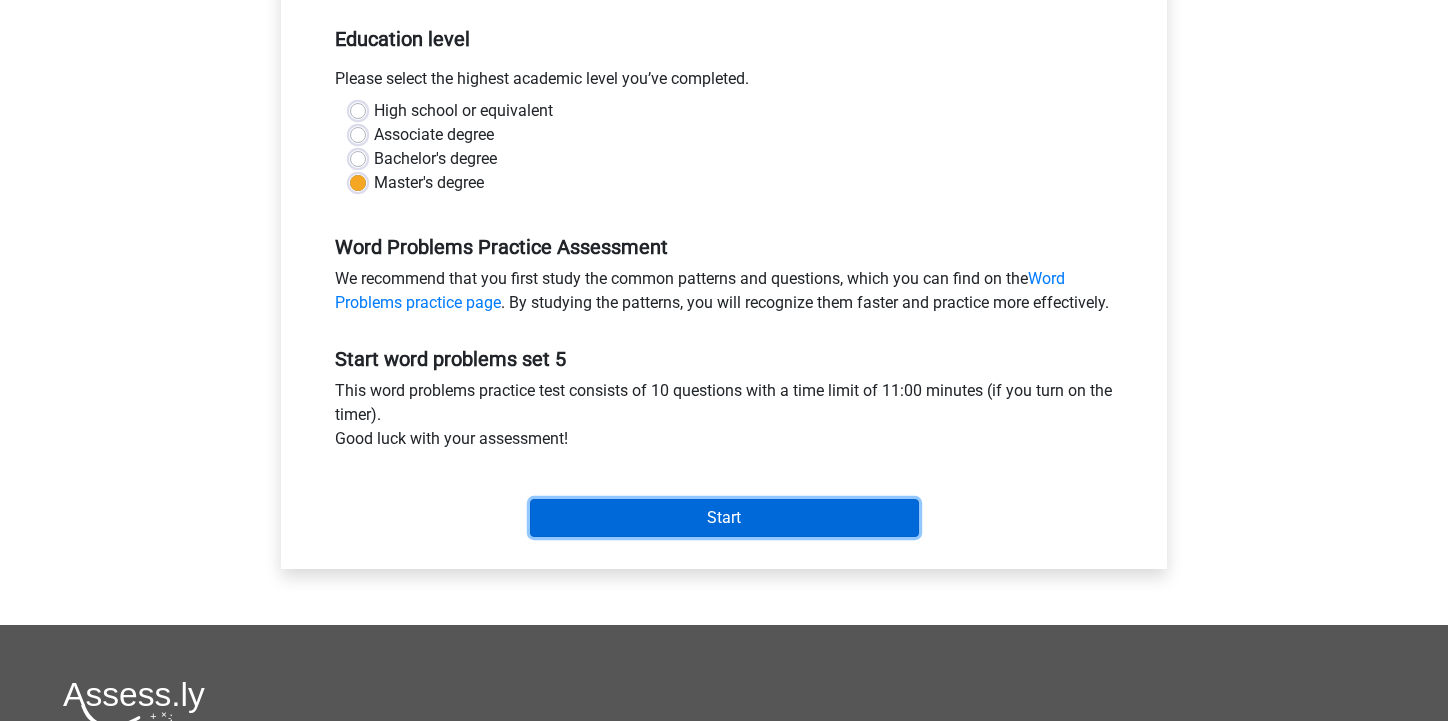 click on "Start" at bounding box center (724, 518) 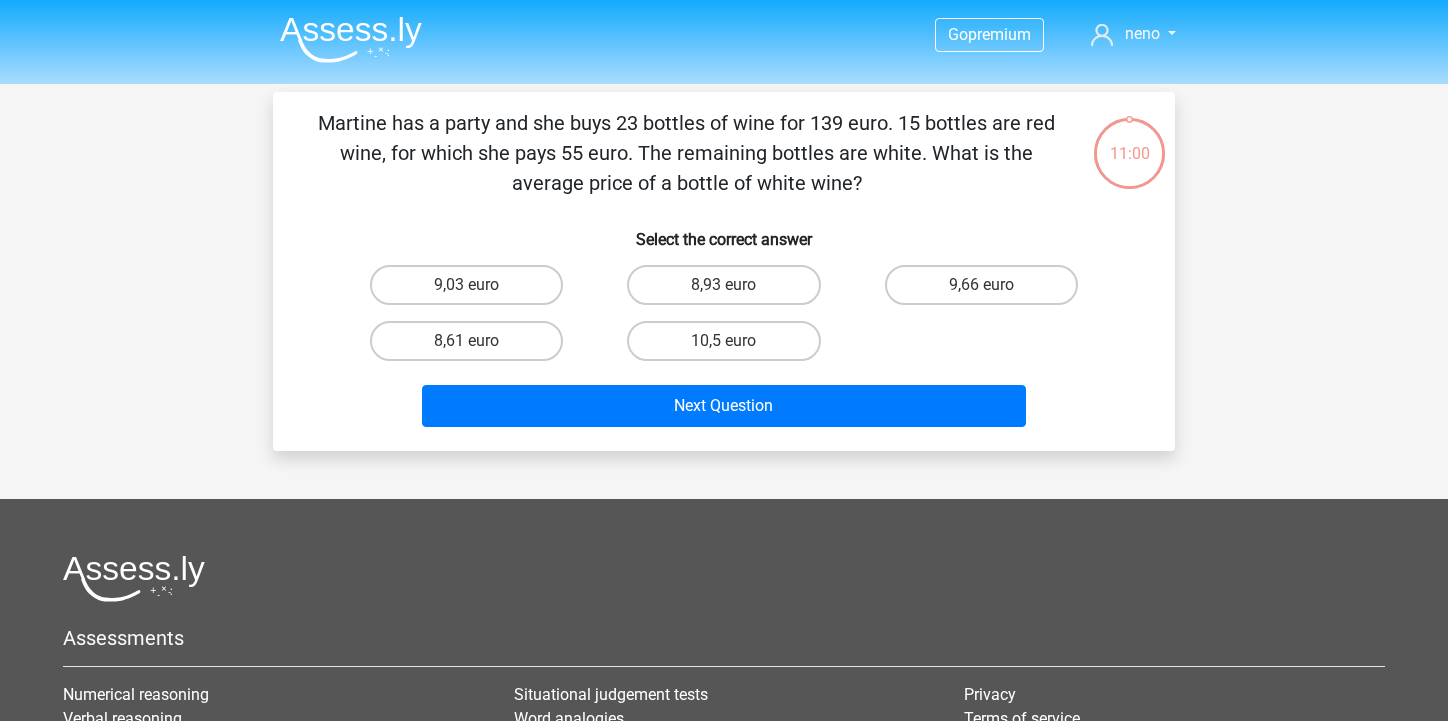 scroll, scrollTop: 0, scrollLeft: 0, axis: both 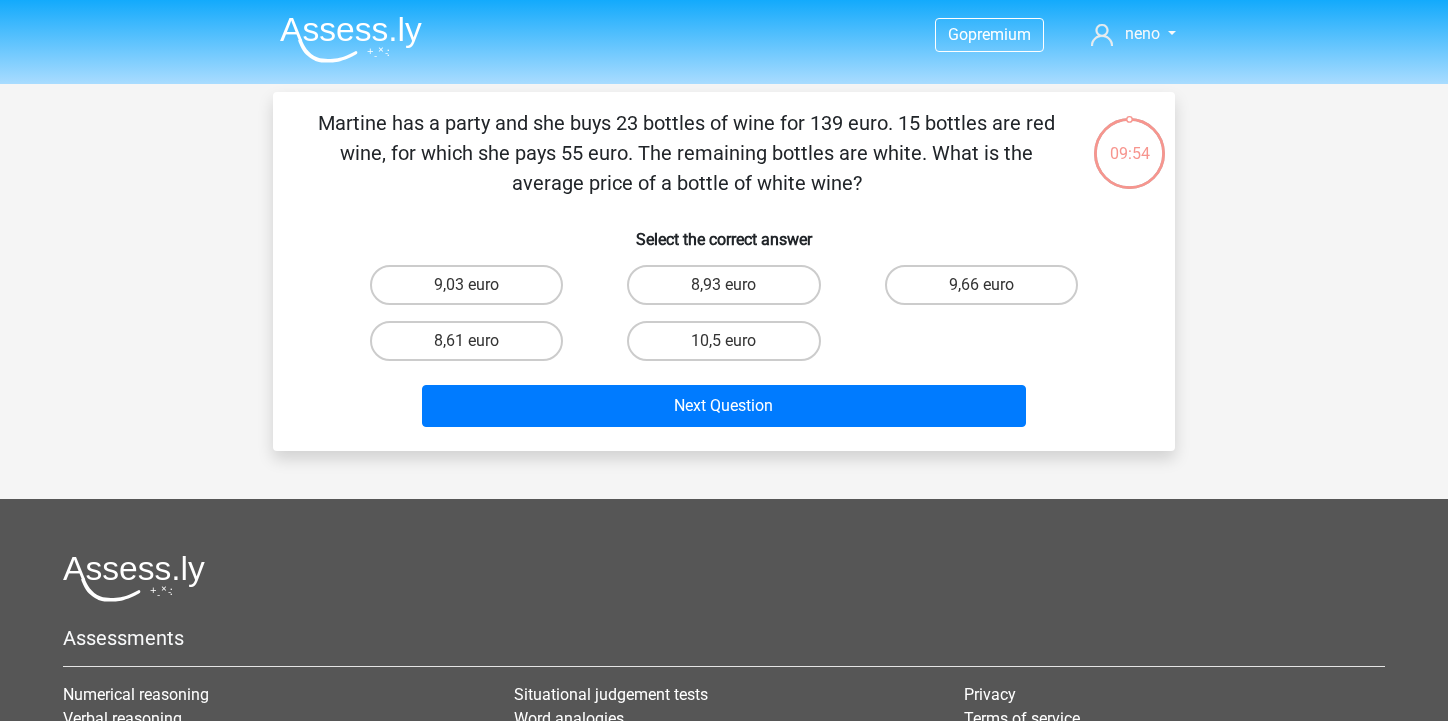 click on "10,5 euro" at bounding box center [730, 347] 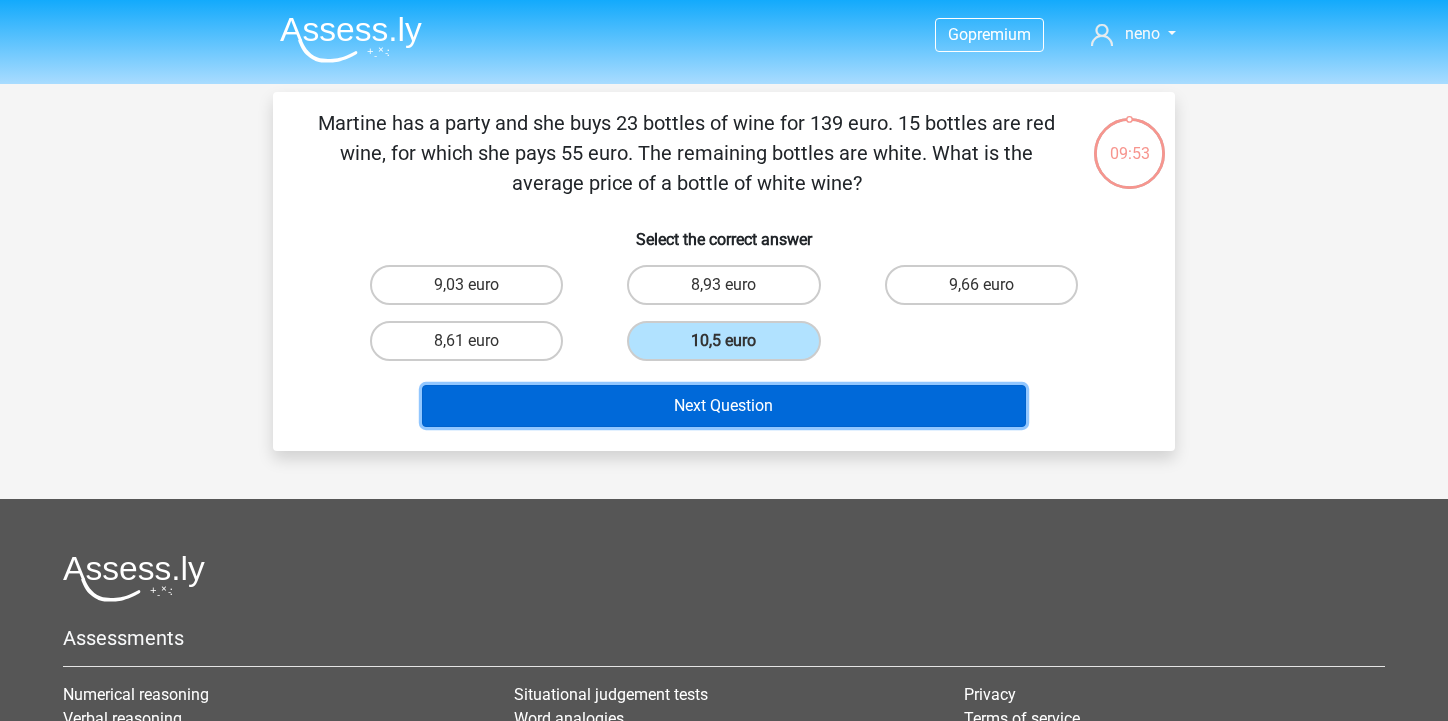 click on "Next Question" at bounding box center (724, 406) 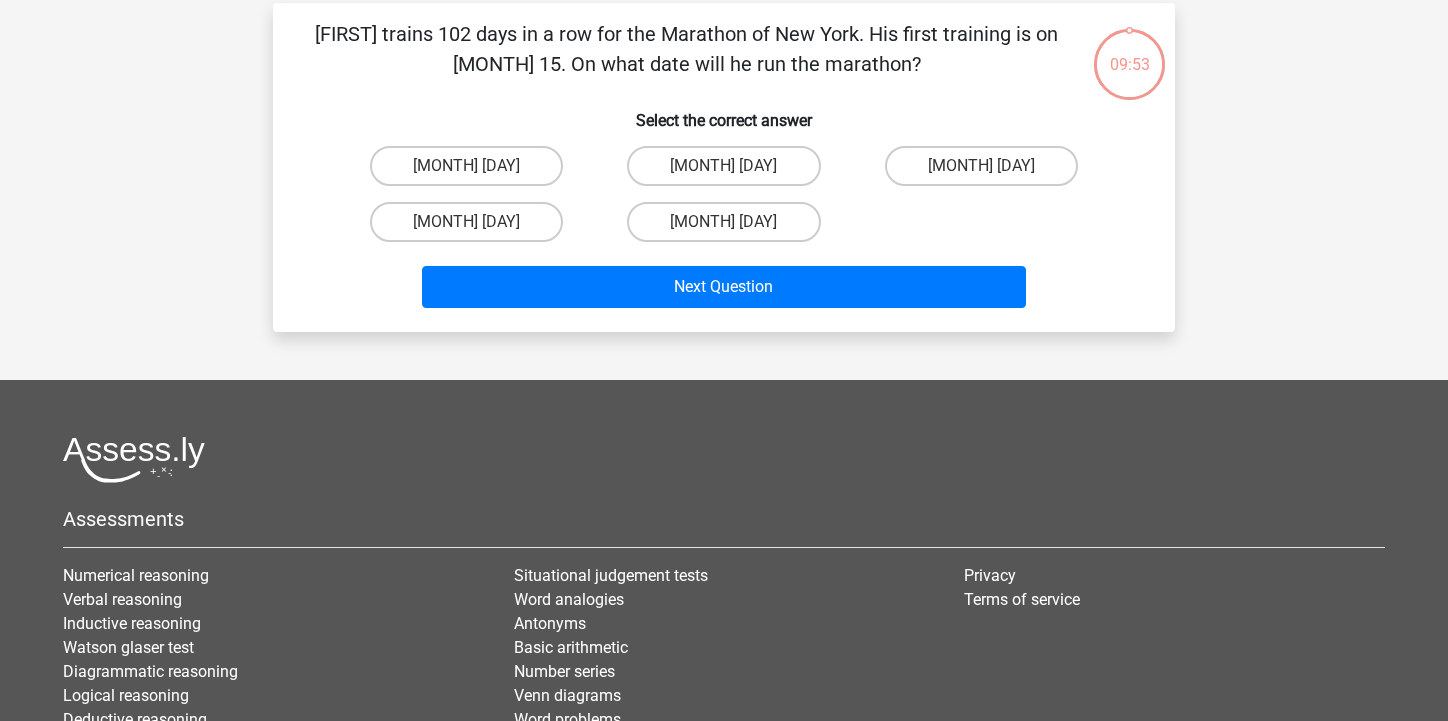 scroll, scrollTop: 92, scrollLeft: 0, axis: vertical 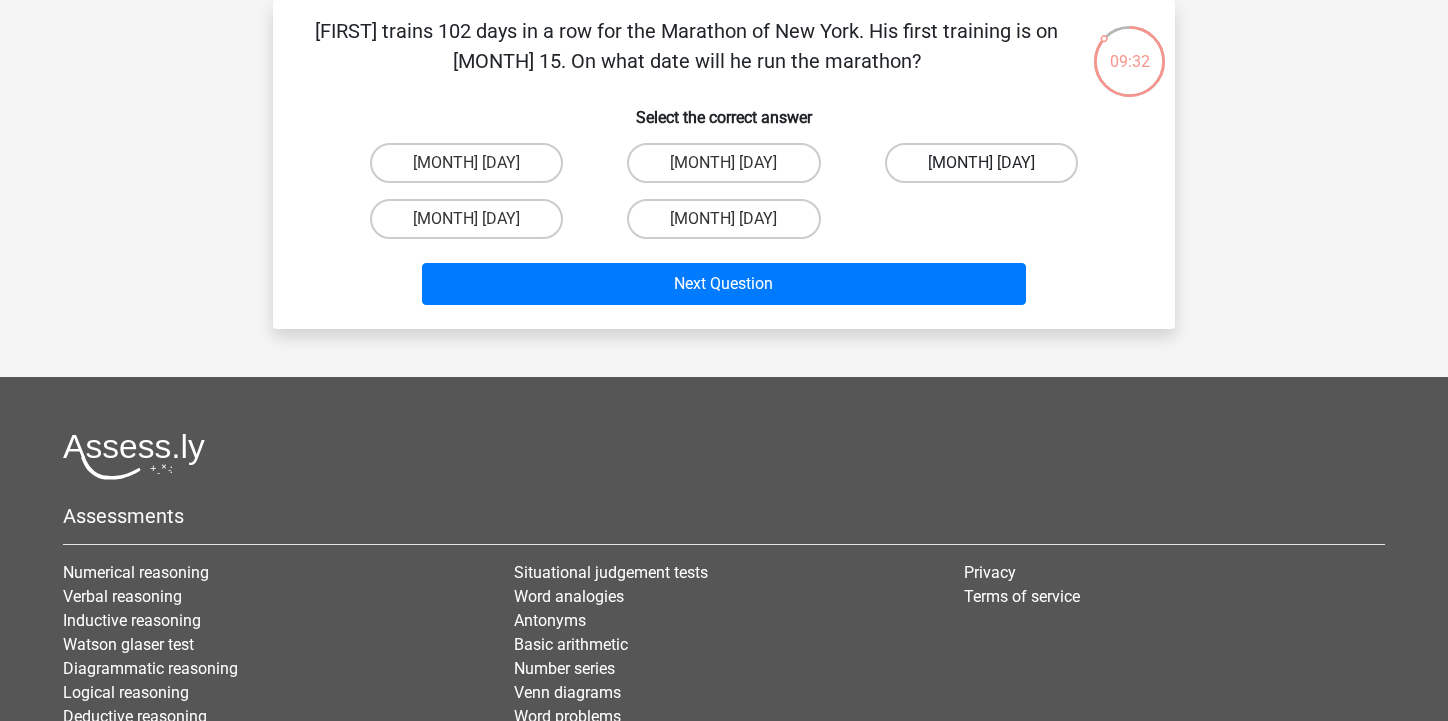 click on "25 november" at bounding box center [981, 163] 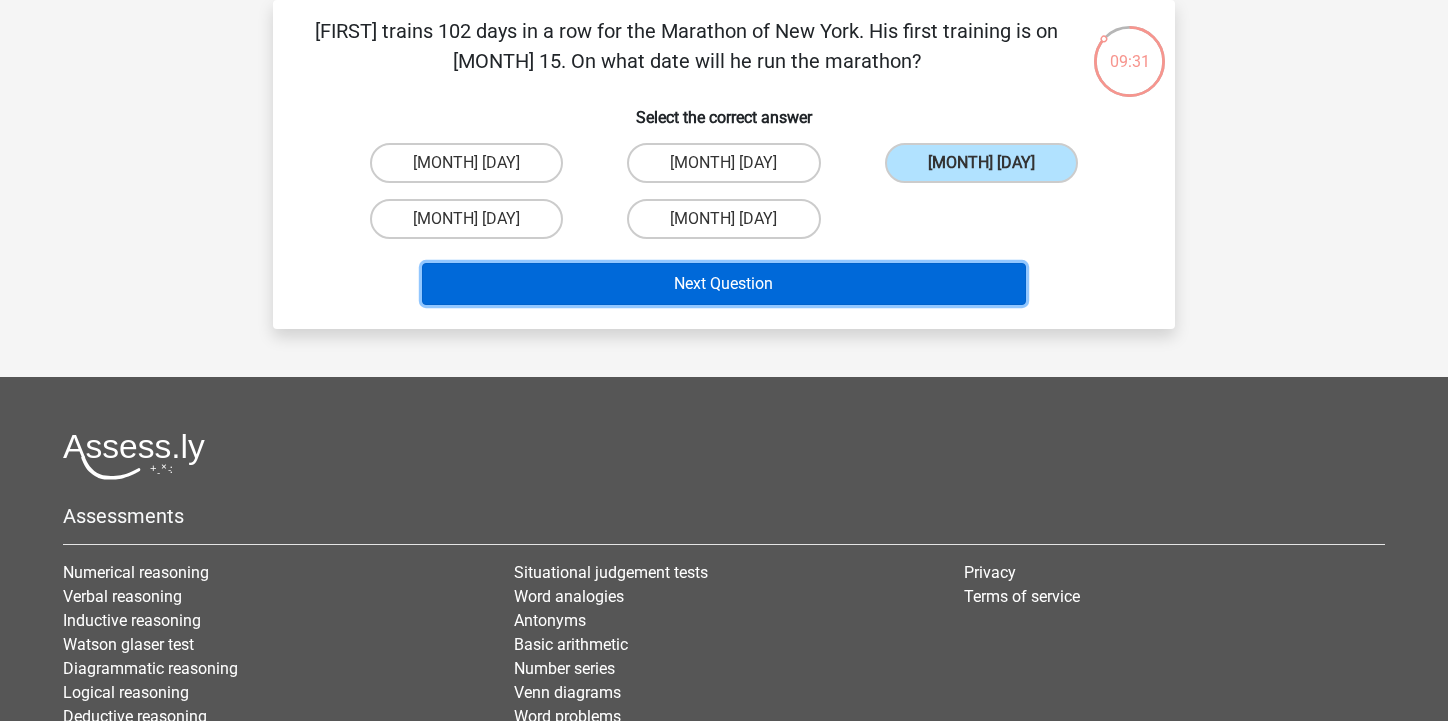 click on "Next Question" at bounding box center [724, 284] 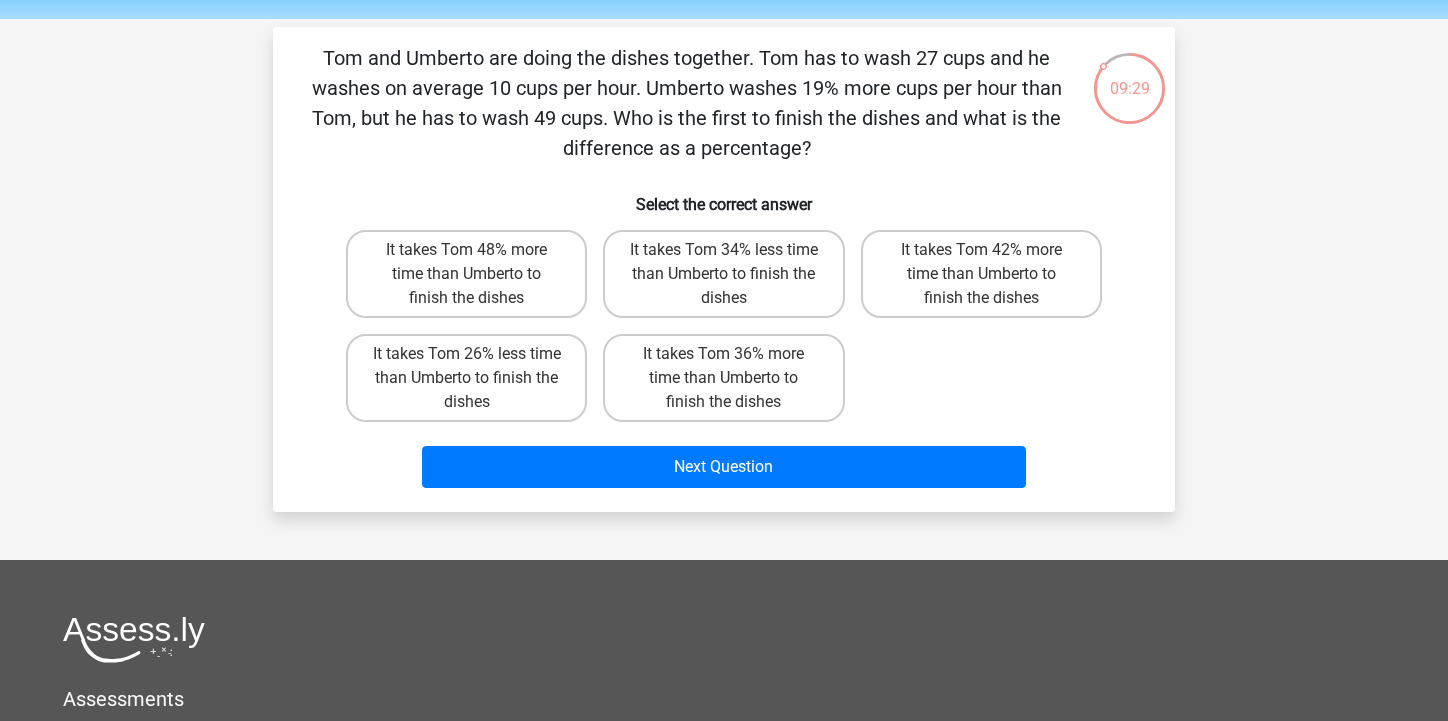scroll, scrollTop: 67, scrollLeft: 0, axis: vertical 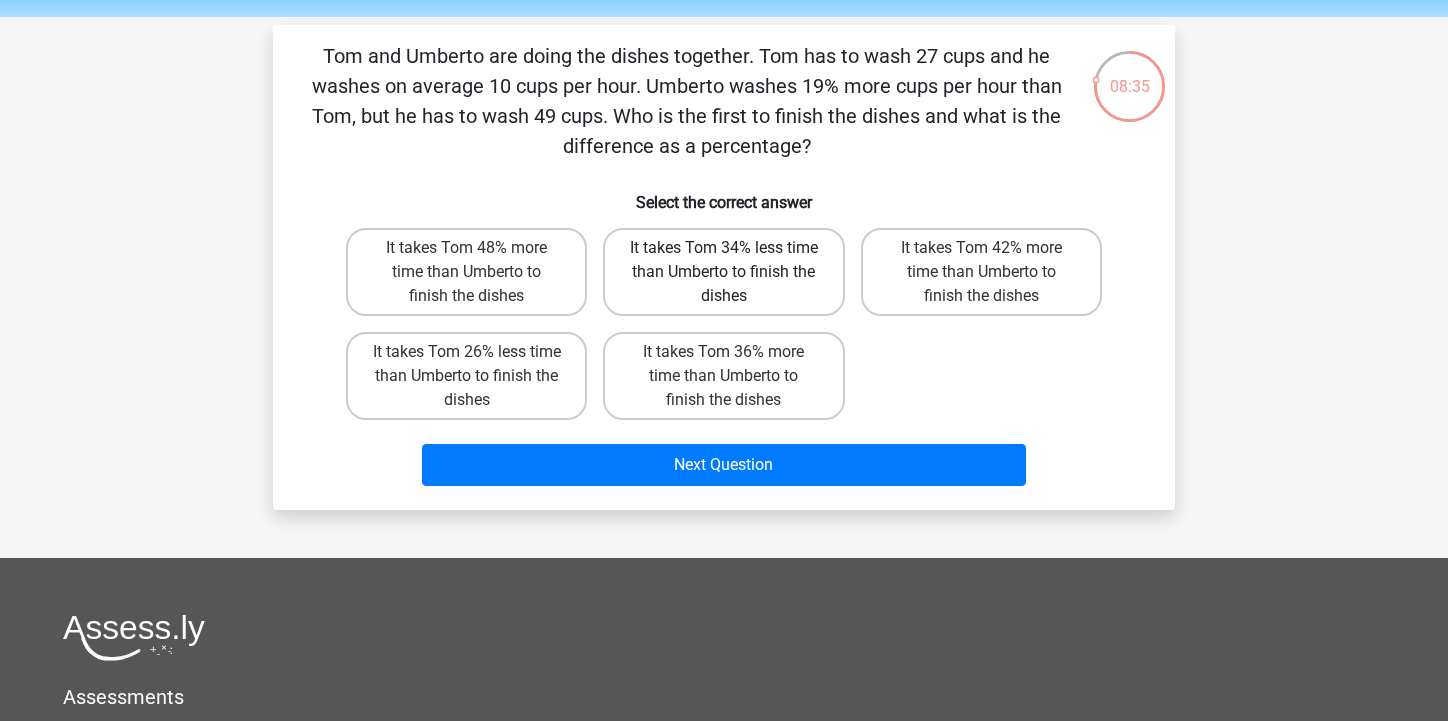 click on "It takes Tom 34% less time than Umberto to finish the dishes" at bounding box center [723, 272] 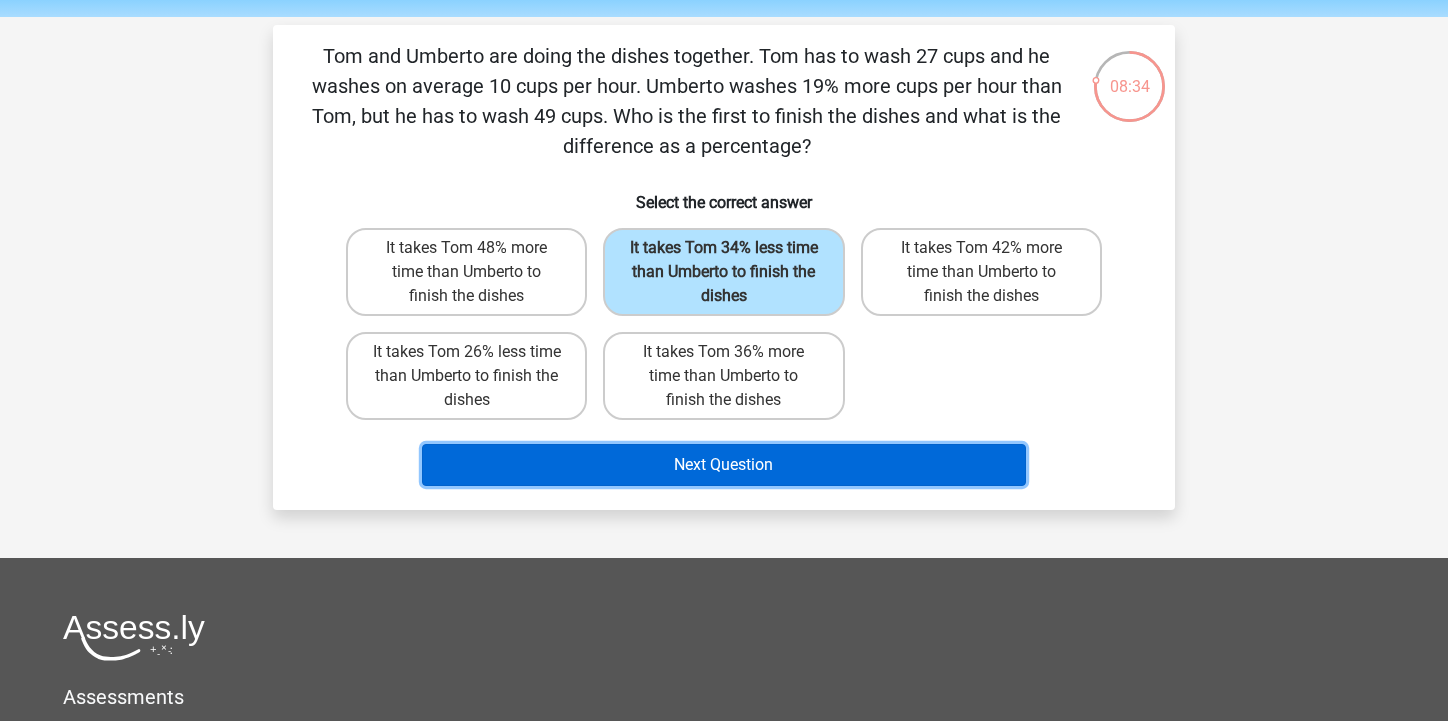 click on "Next Question" at bounding box center (724, 465) 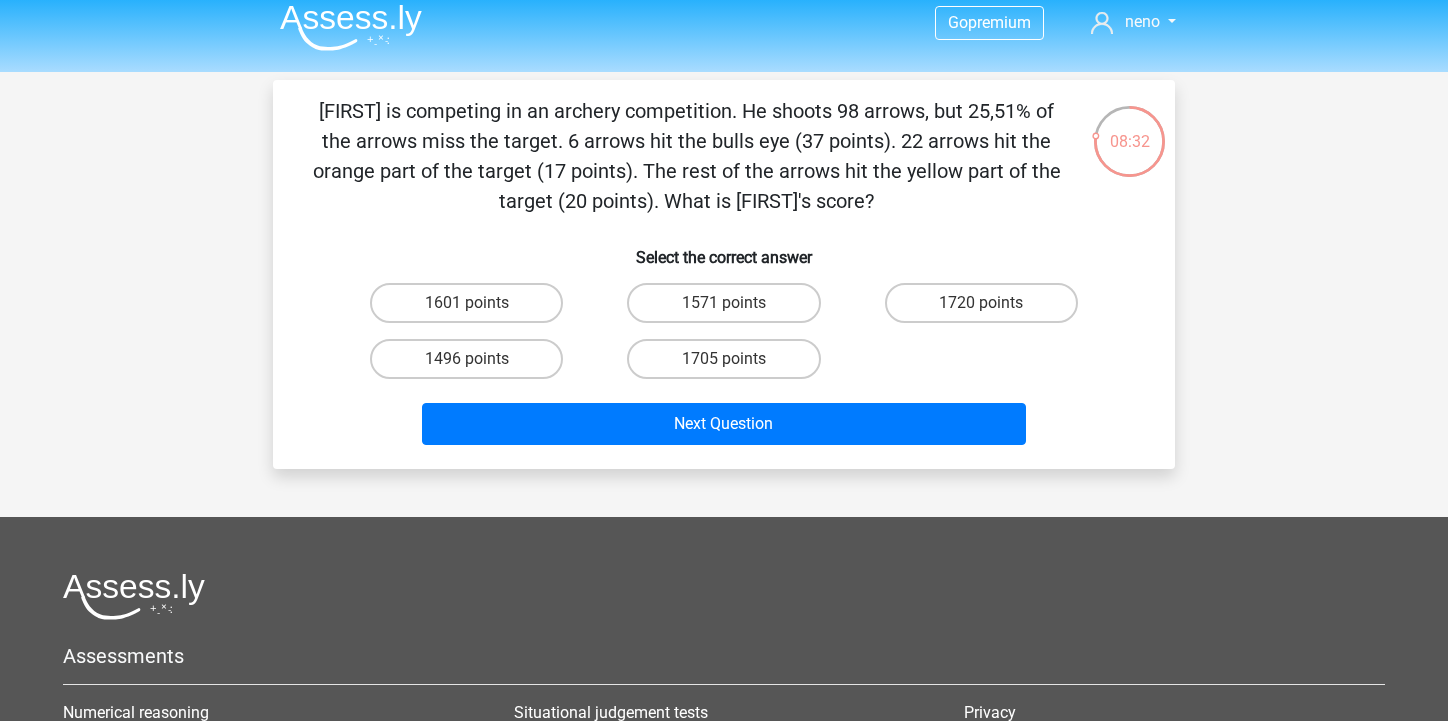 scroll, scrollTop: 0, scrollLeft: 0, axis: both 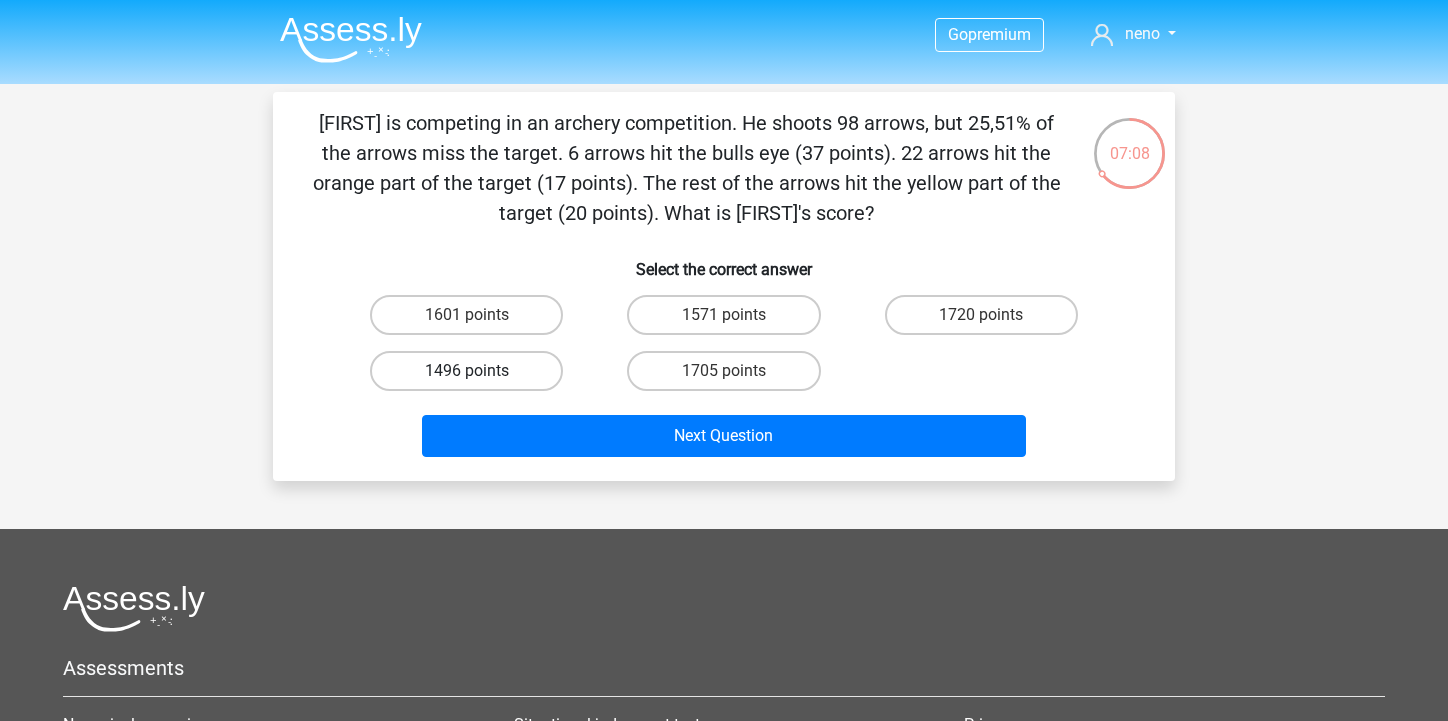click on "1496 points" at bounding box center [466, 371] 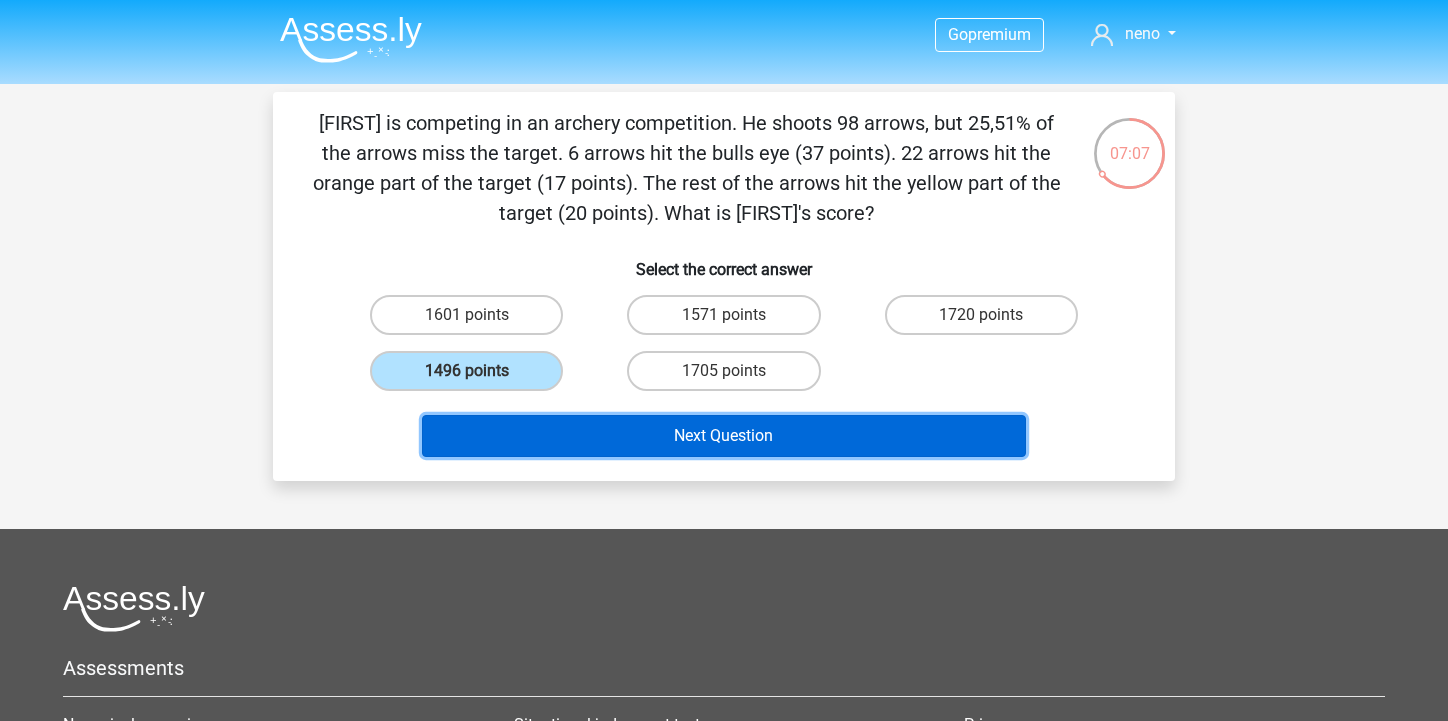 click on "Next Question" at bounding box center (724, 436) 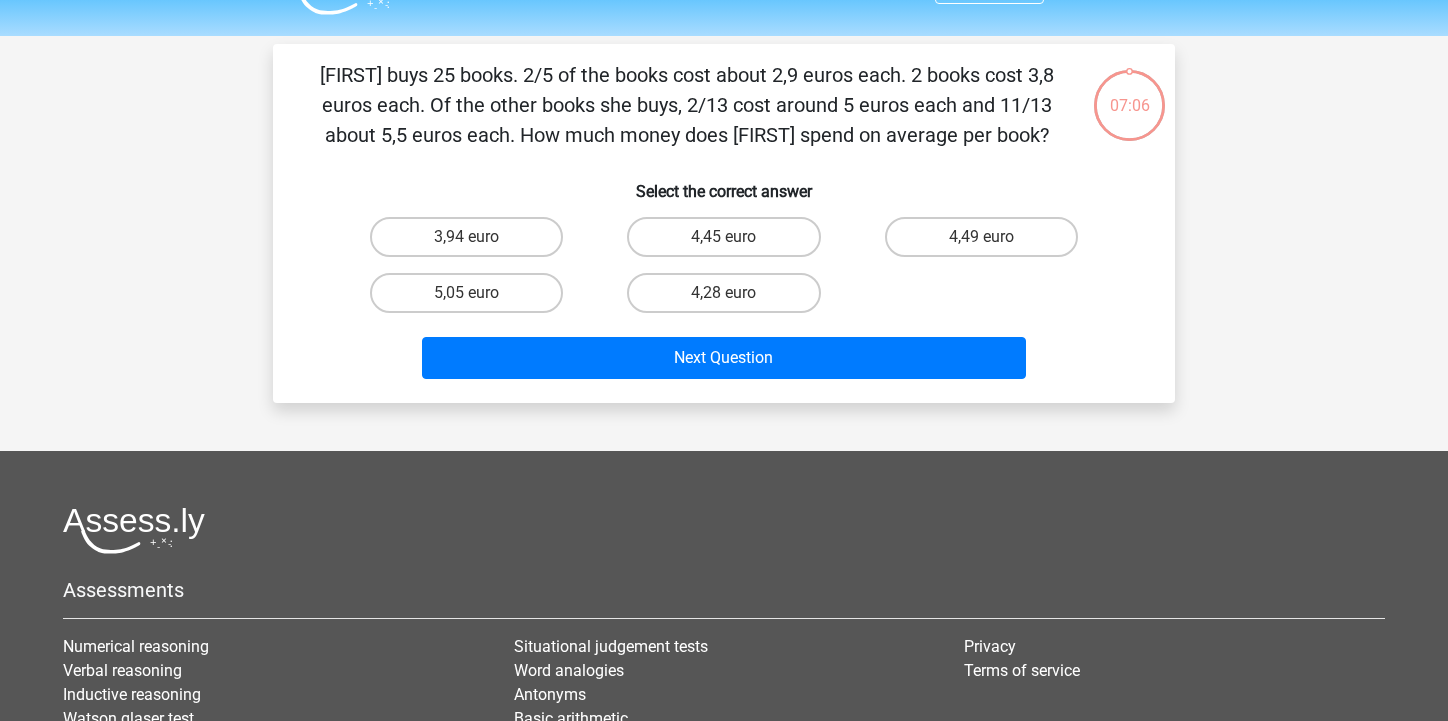 scroll, scrollTop: 92, scrollLeft: 0, axis: vertical 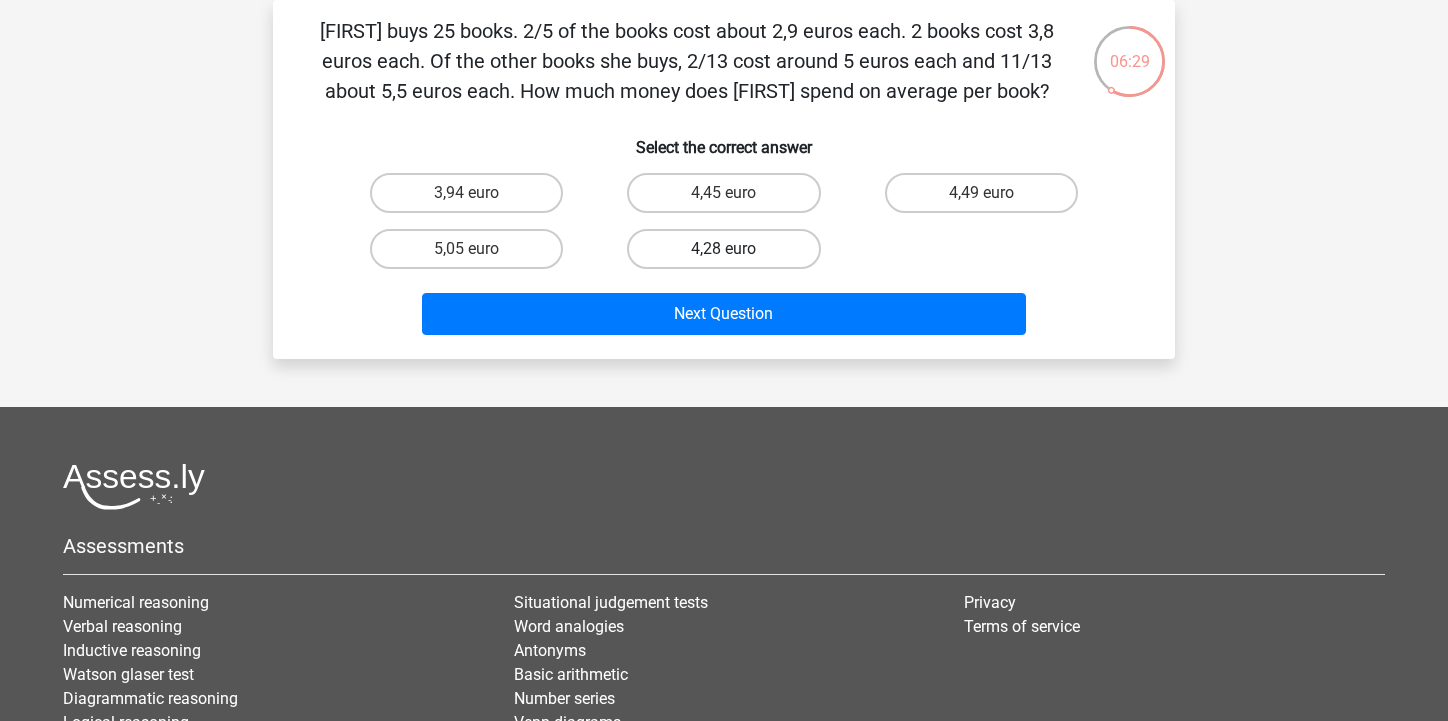 click on "4,28 euro" at bounding box center (723, 249) 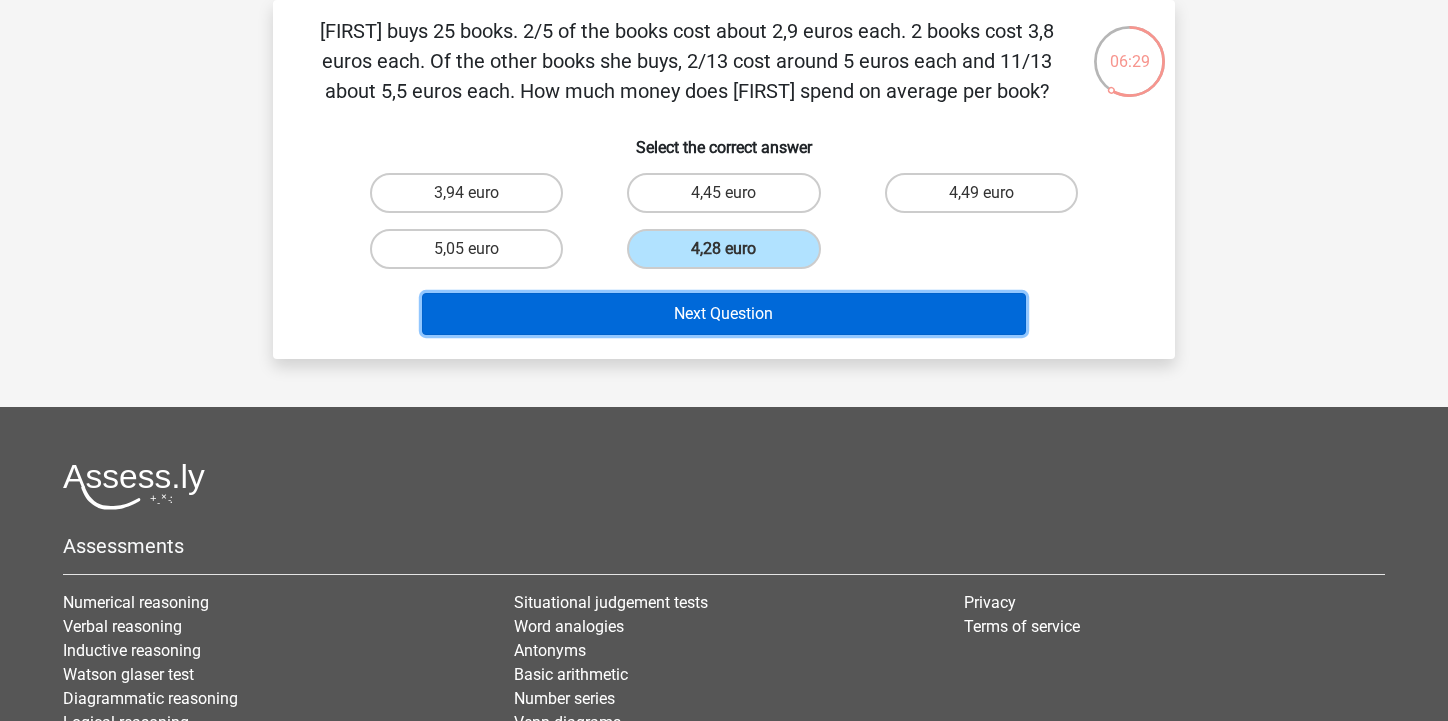 click on "Next Question" at bounding box center (724, 314) 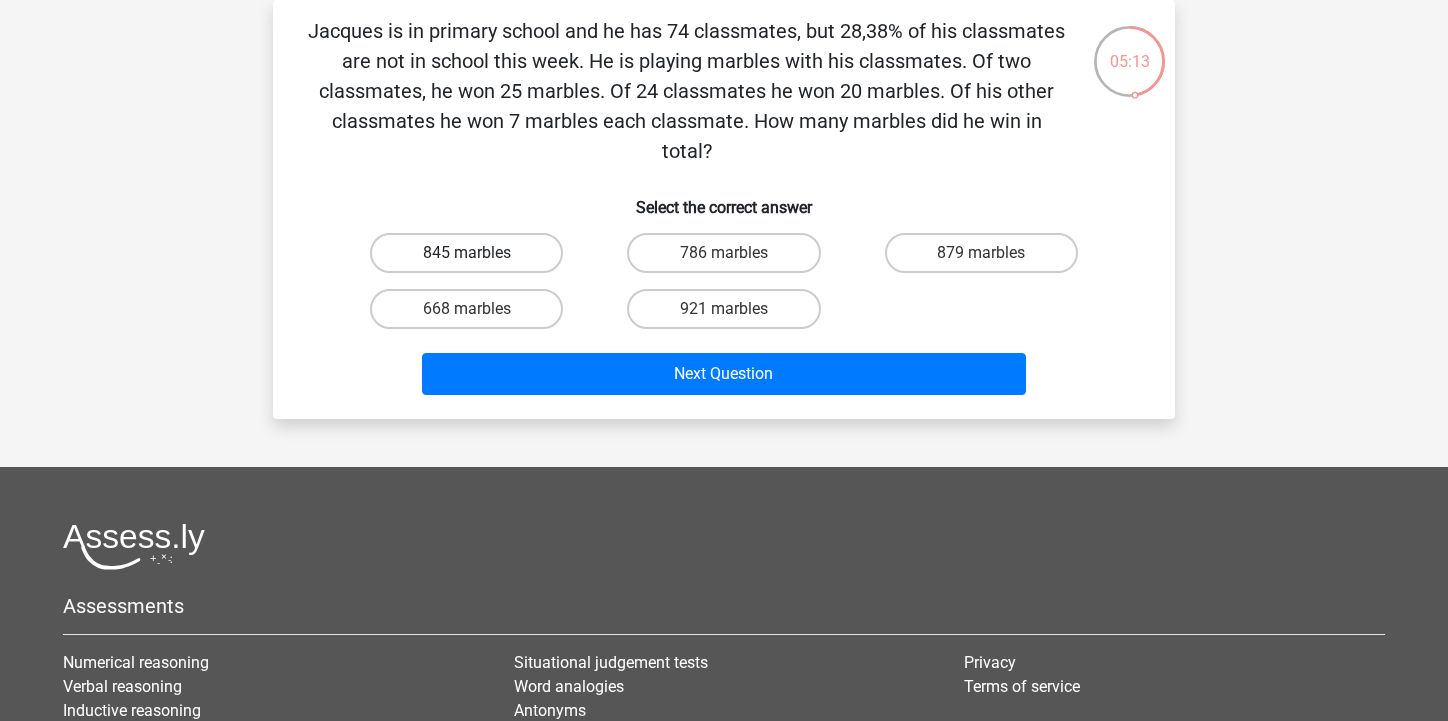 click on "845 marbles" at bounding box center [466, 253] 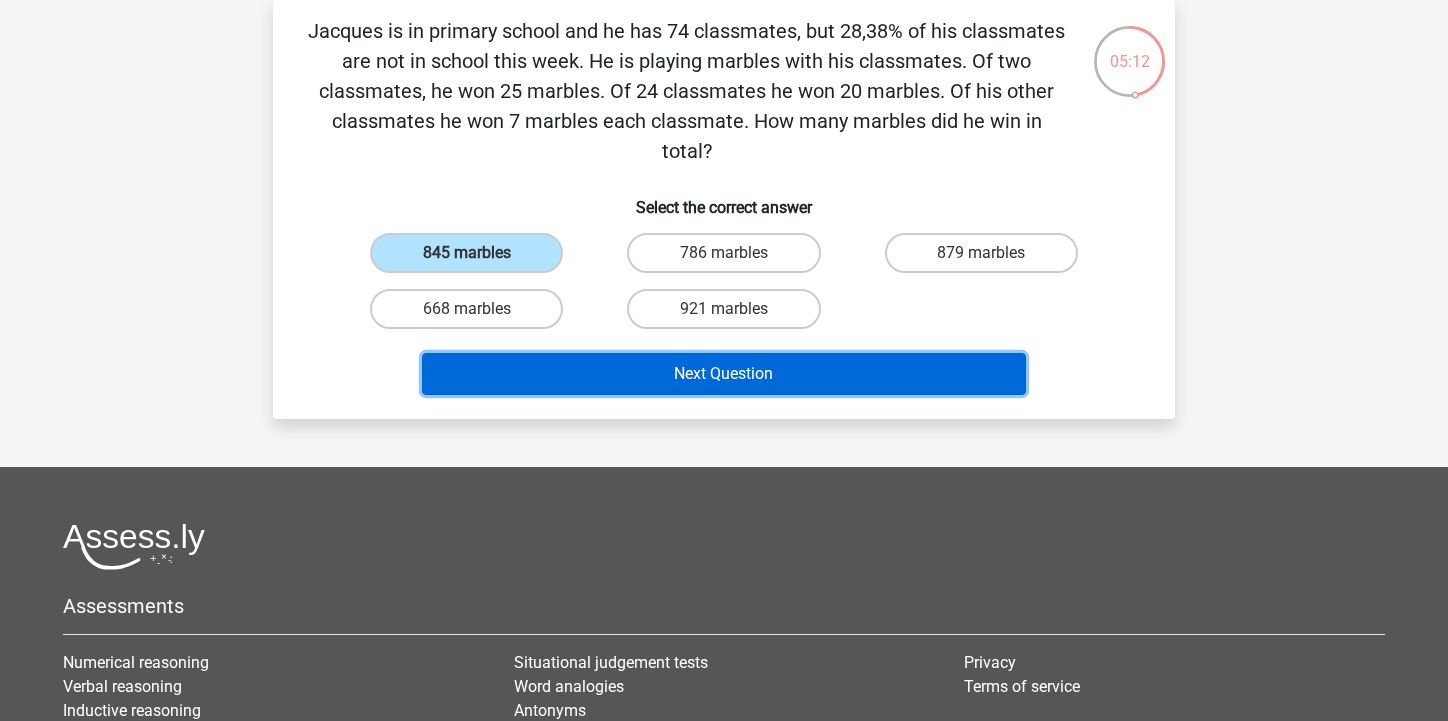 click on "Next Question" at bounding box center [724, 374] 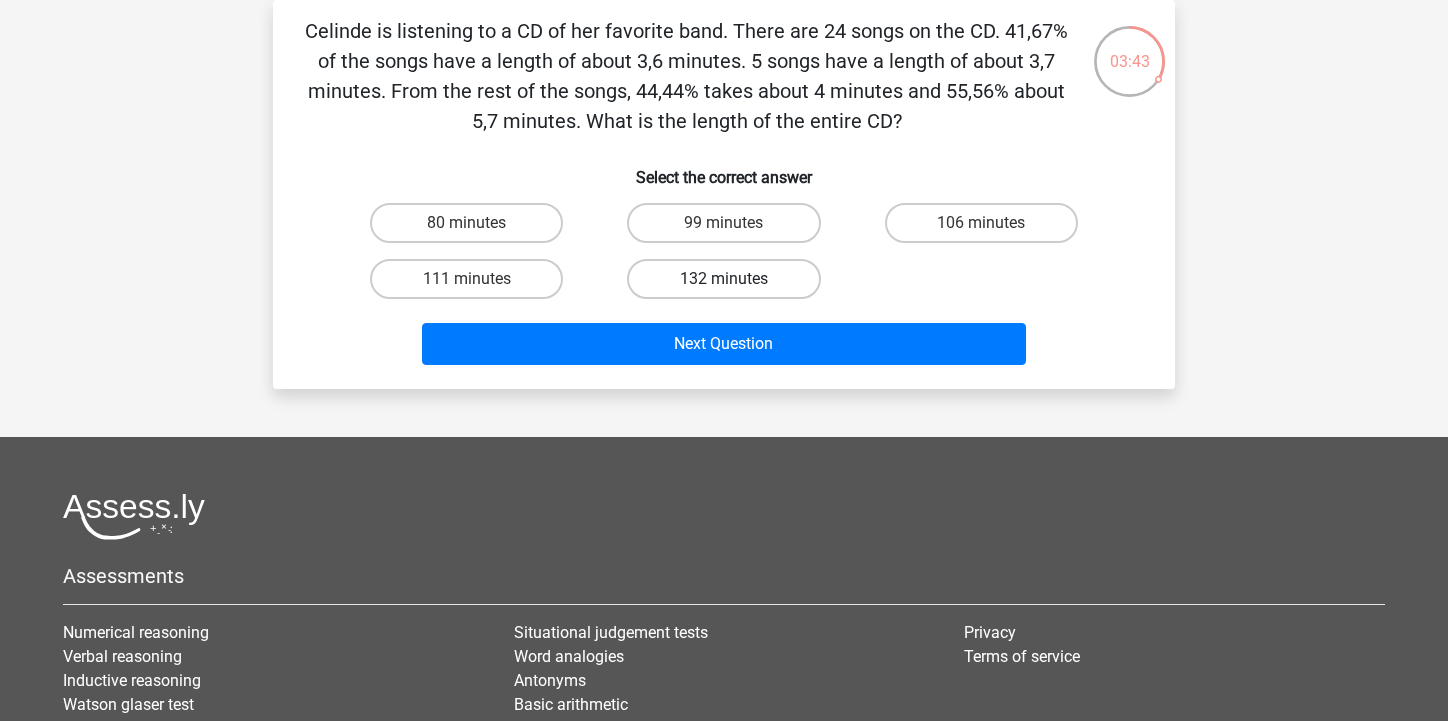 click on "132 minutes" at bounding box center [723, 279] 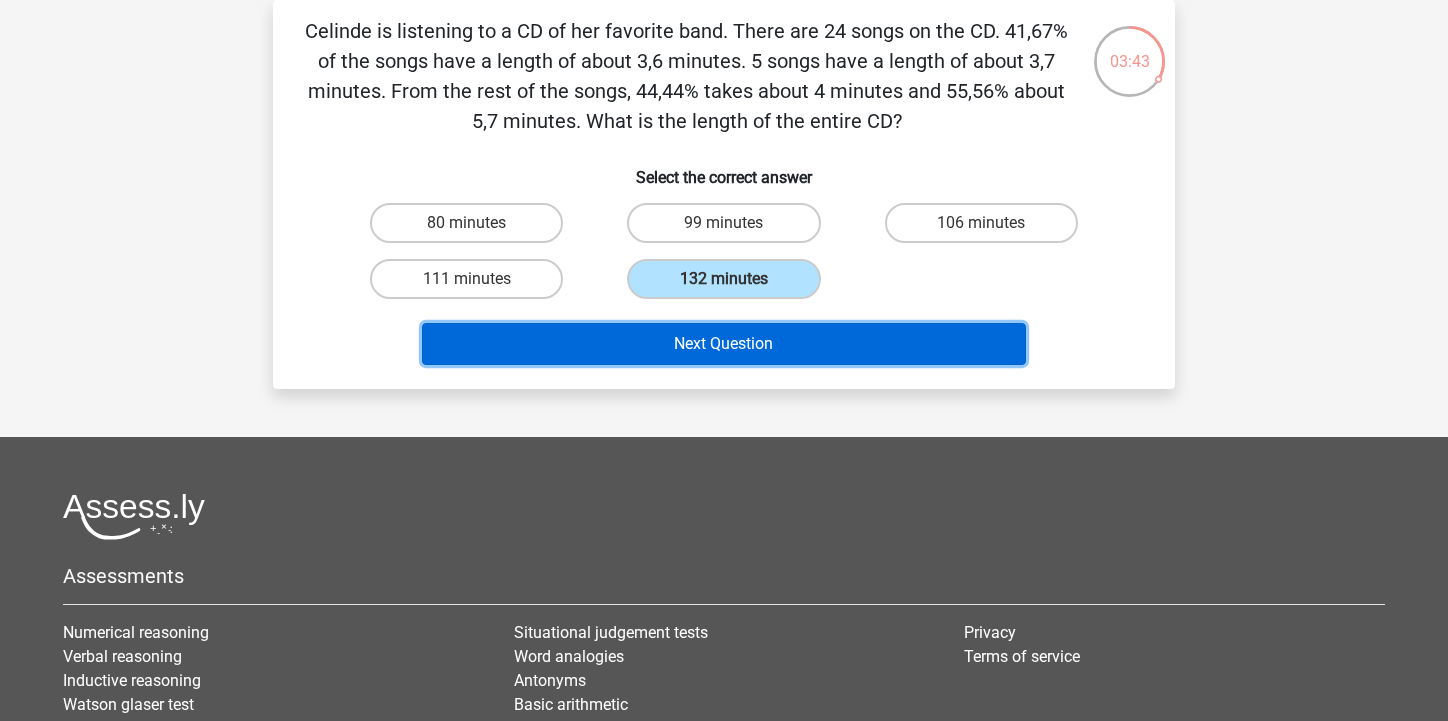 click on "Next Question" at bounding box center (724, 344) 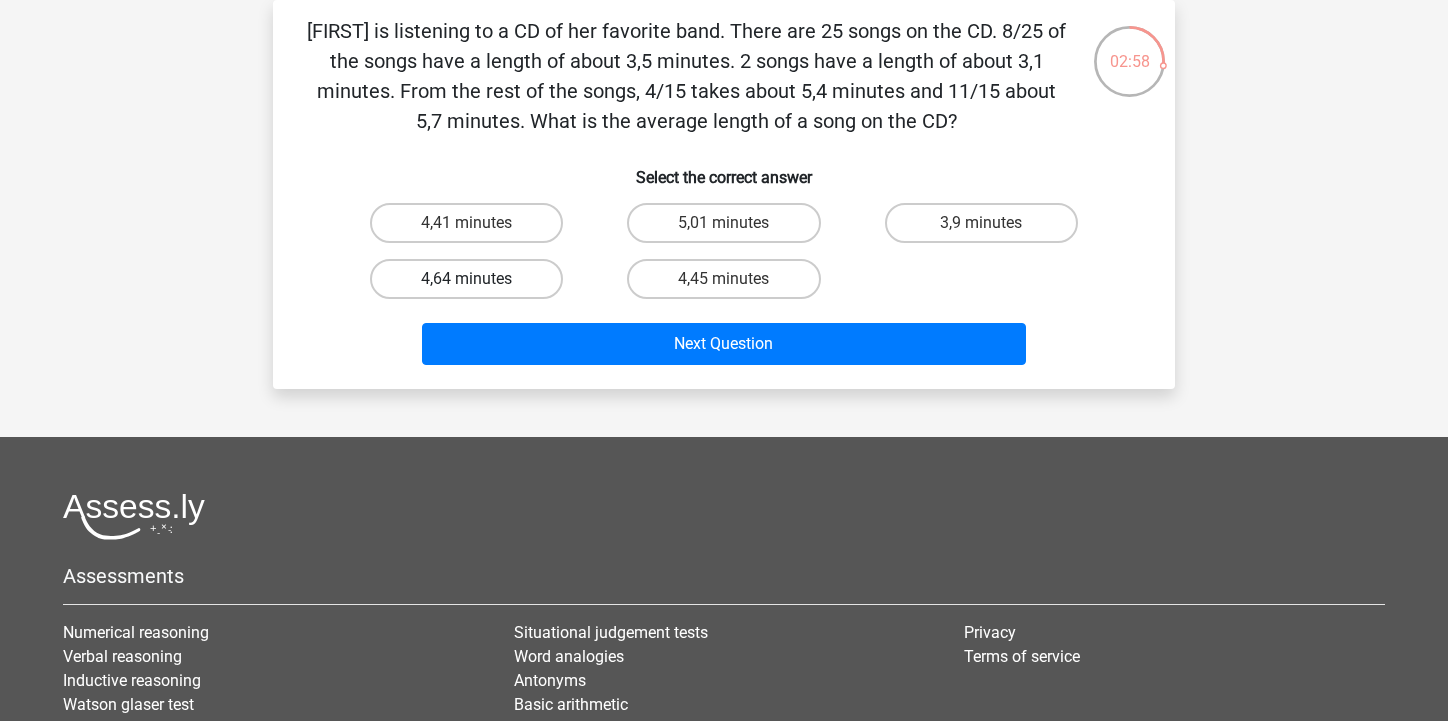 click on "4,64 minutes" at bounding box center (466, 279) 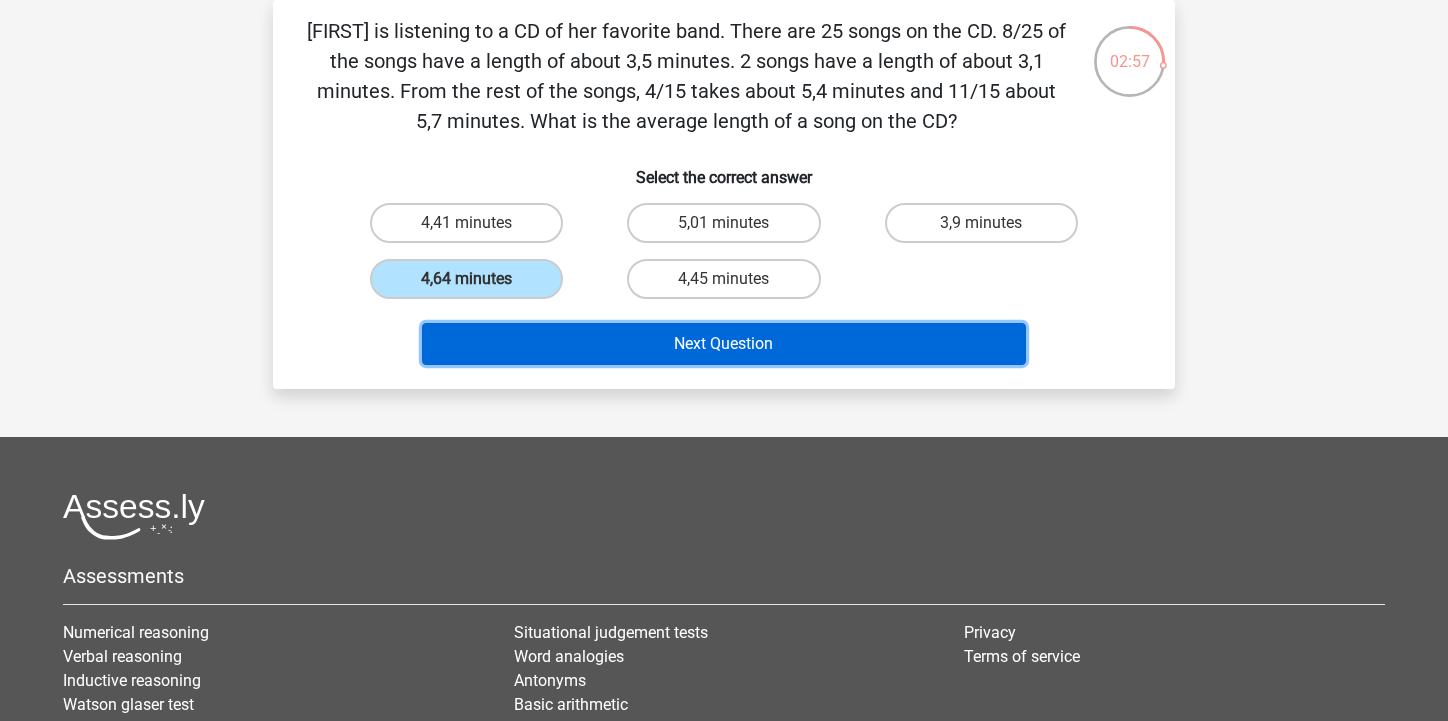 click on "Next Question" at bounding box center (724, 344) 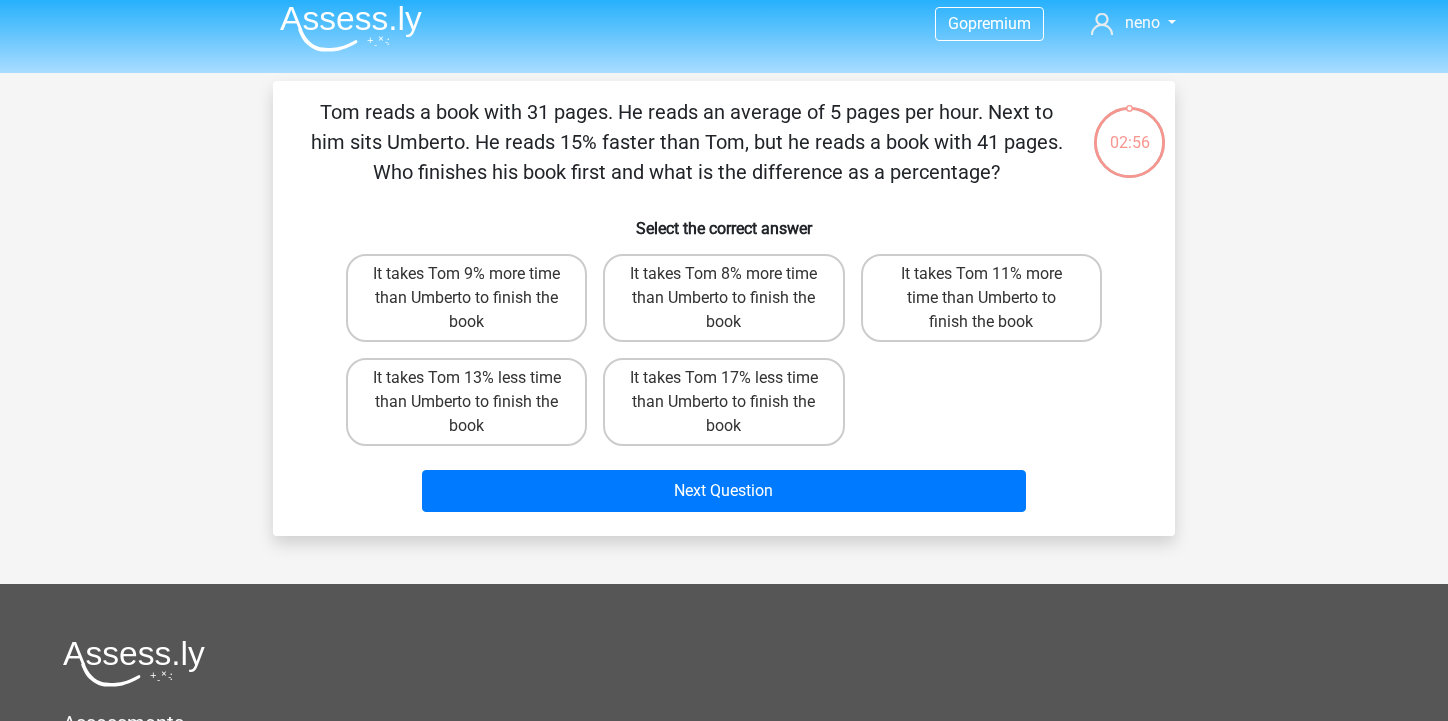 scroll, scrollTop: 5, scrollLeft: 0, axis: vertical 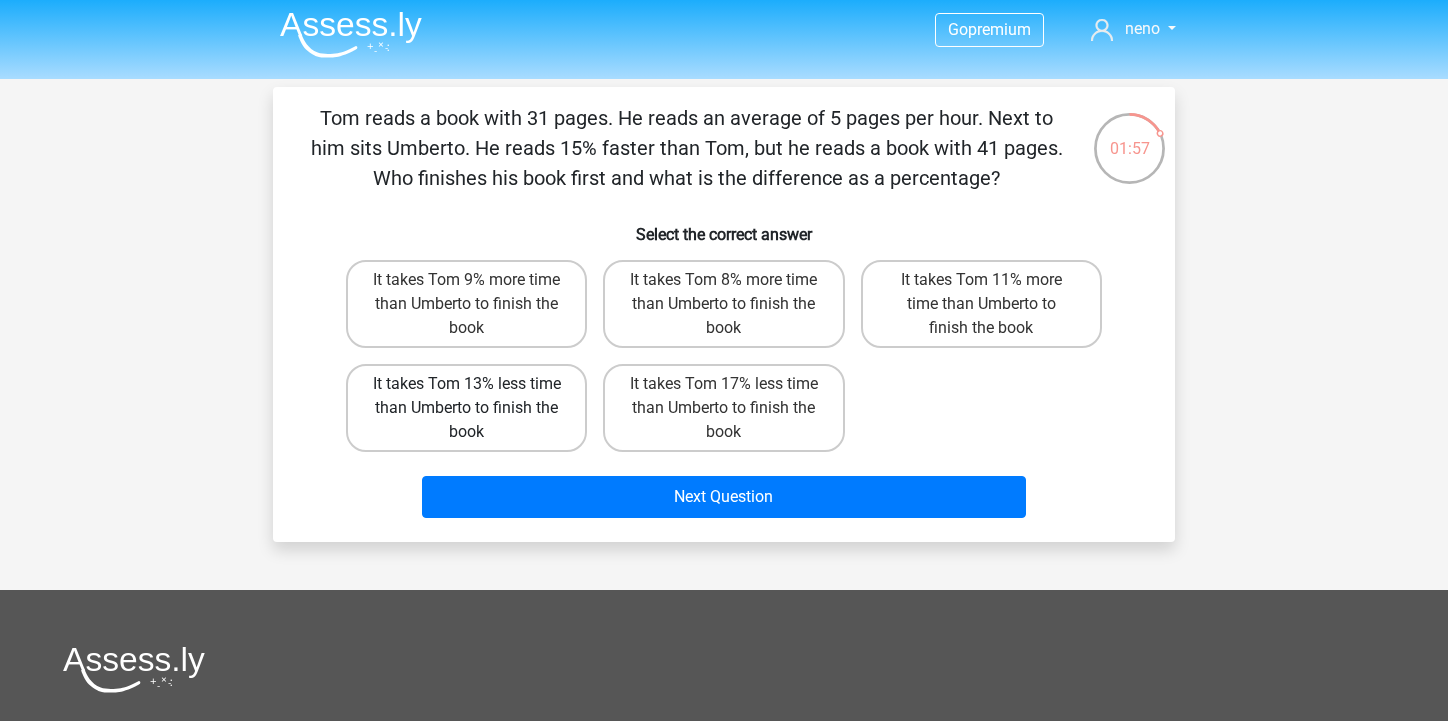 click on "It takes Tom 13% less time than Umberto to finish the book" at bounding box center (466, 408) 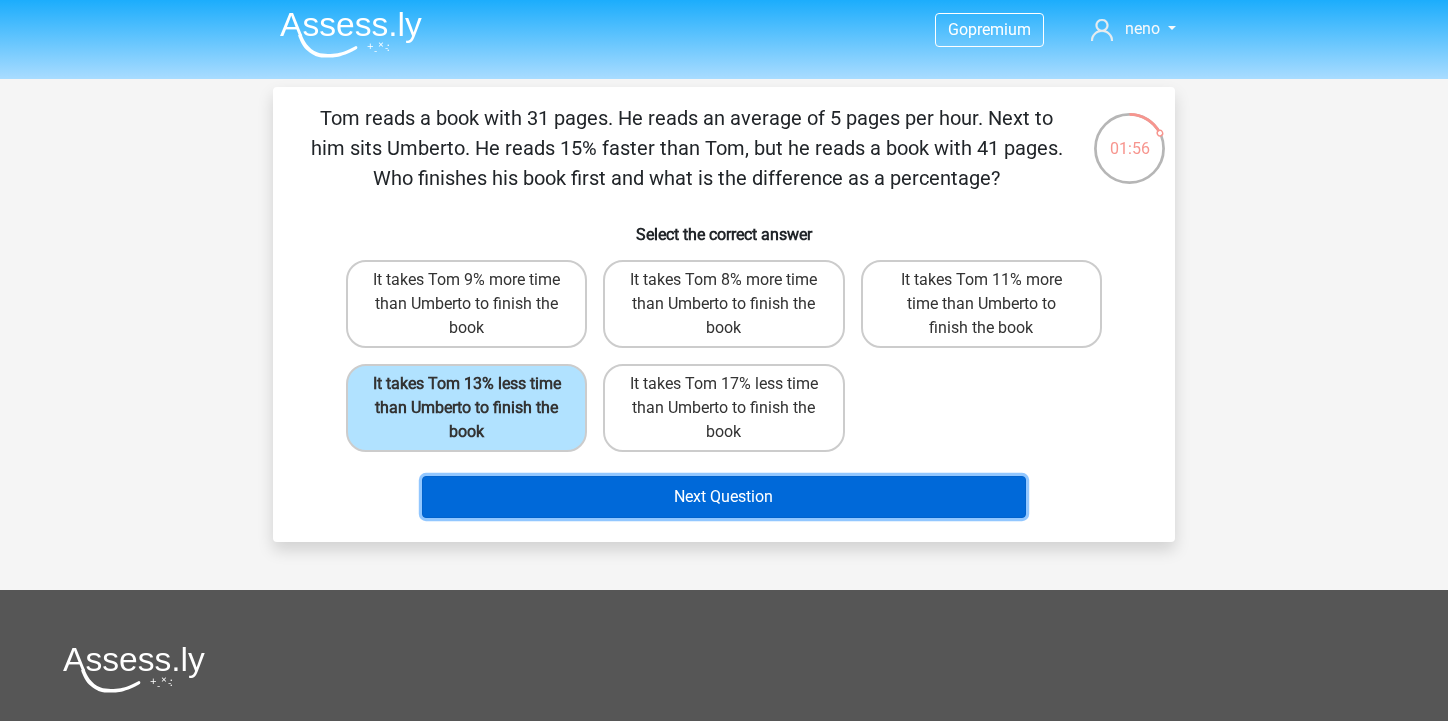 click on "Next Question" at bounding box center (724, 497) 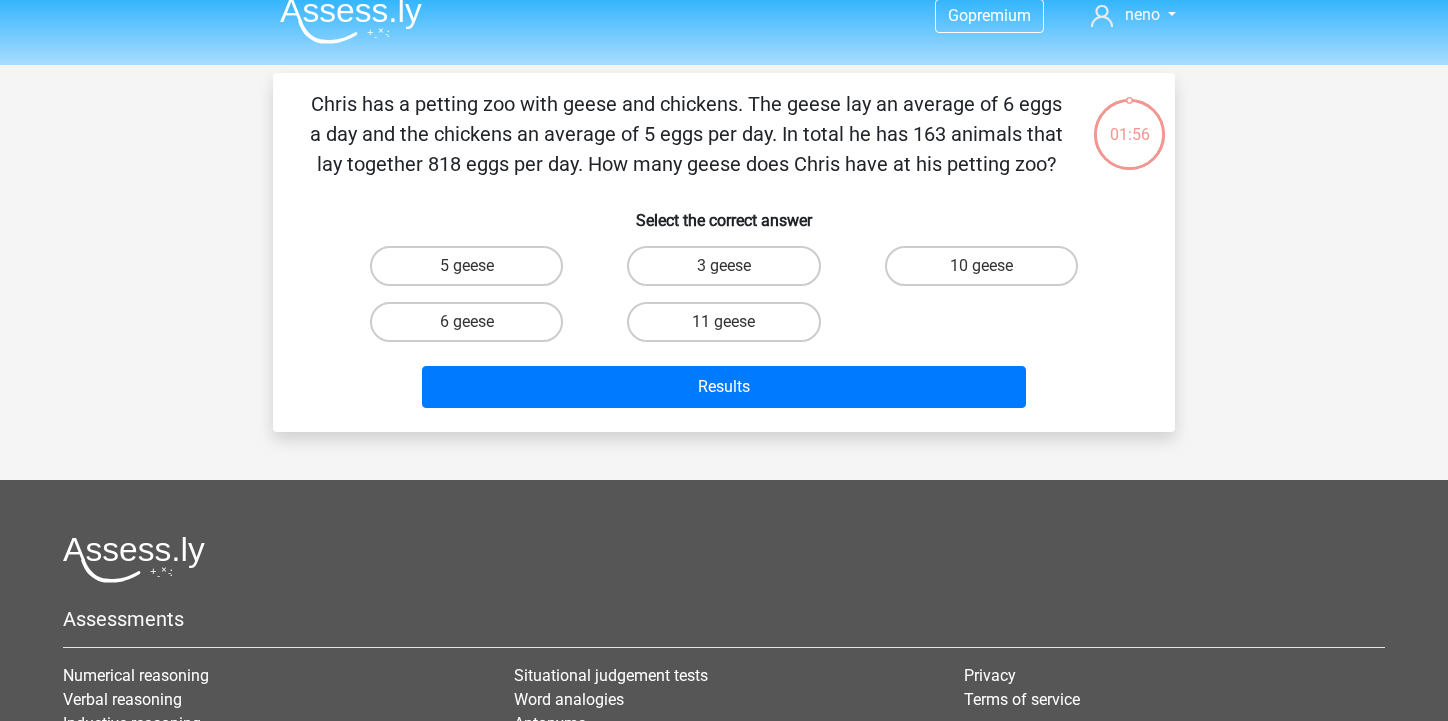 scroll, scrollTop: 0, scrollLeft: 0, axis: both 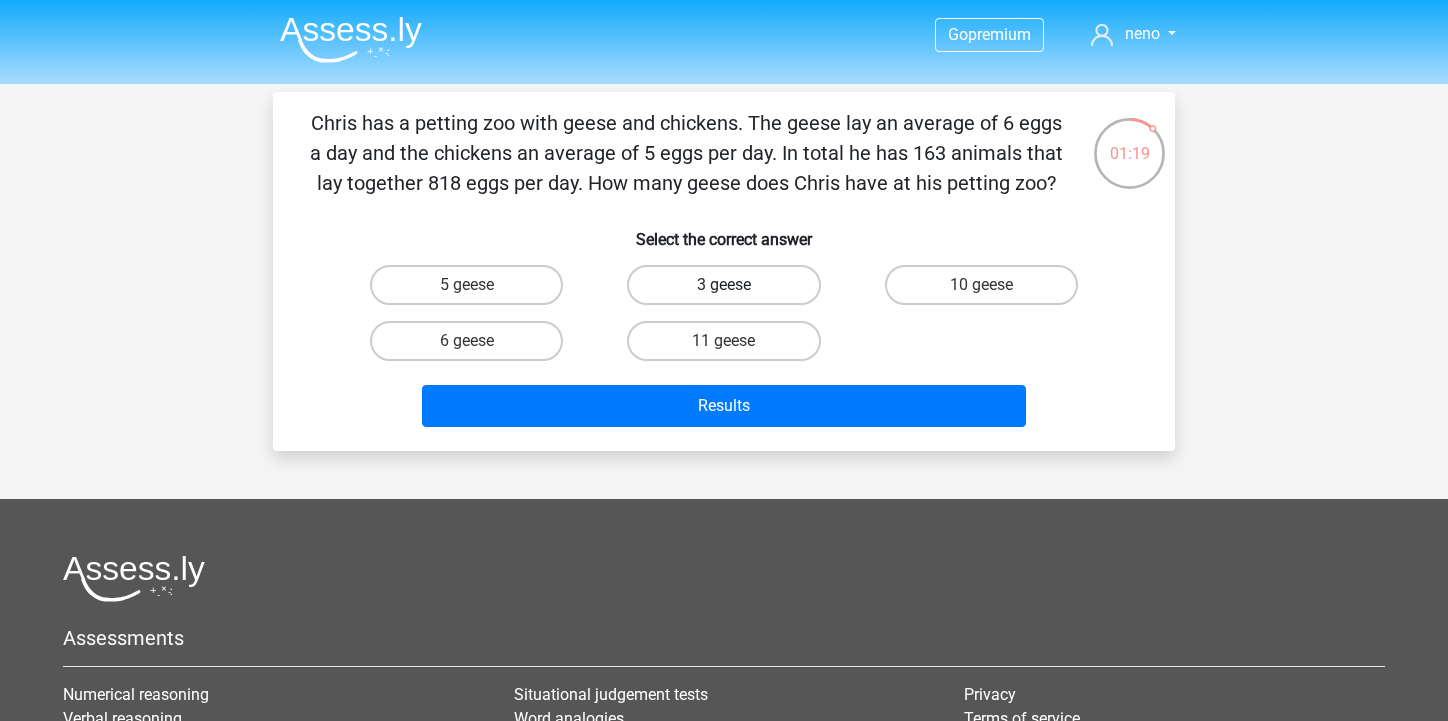 click on "3 geese" at bounding box center [723, 285] 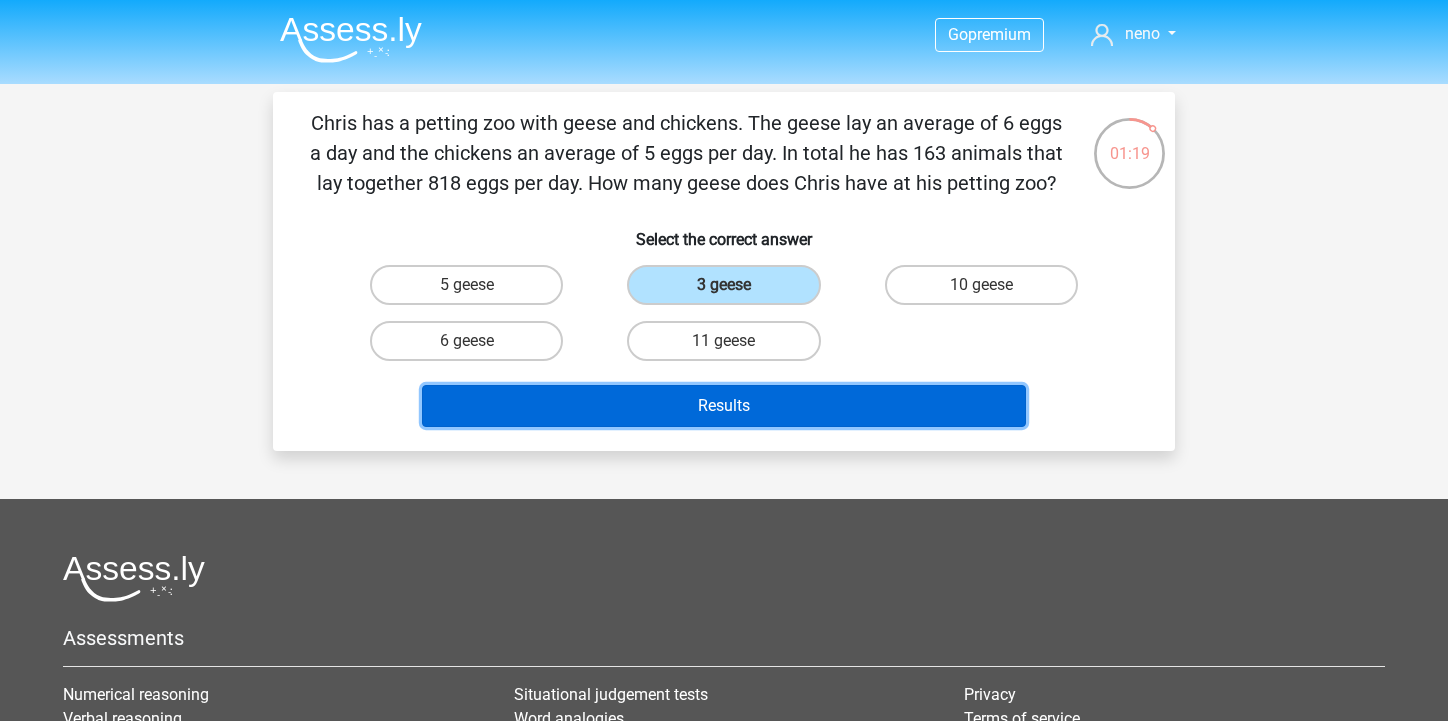 click on "Results" at bounding box center (724, 406) 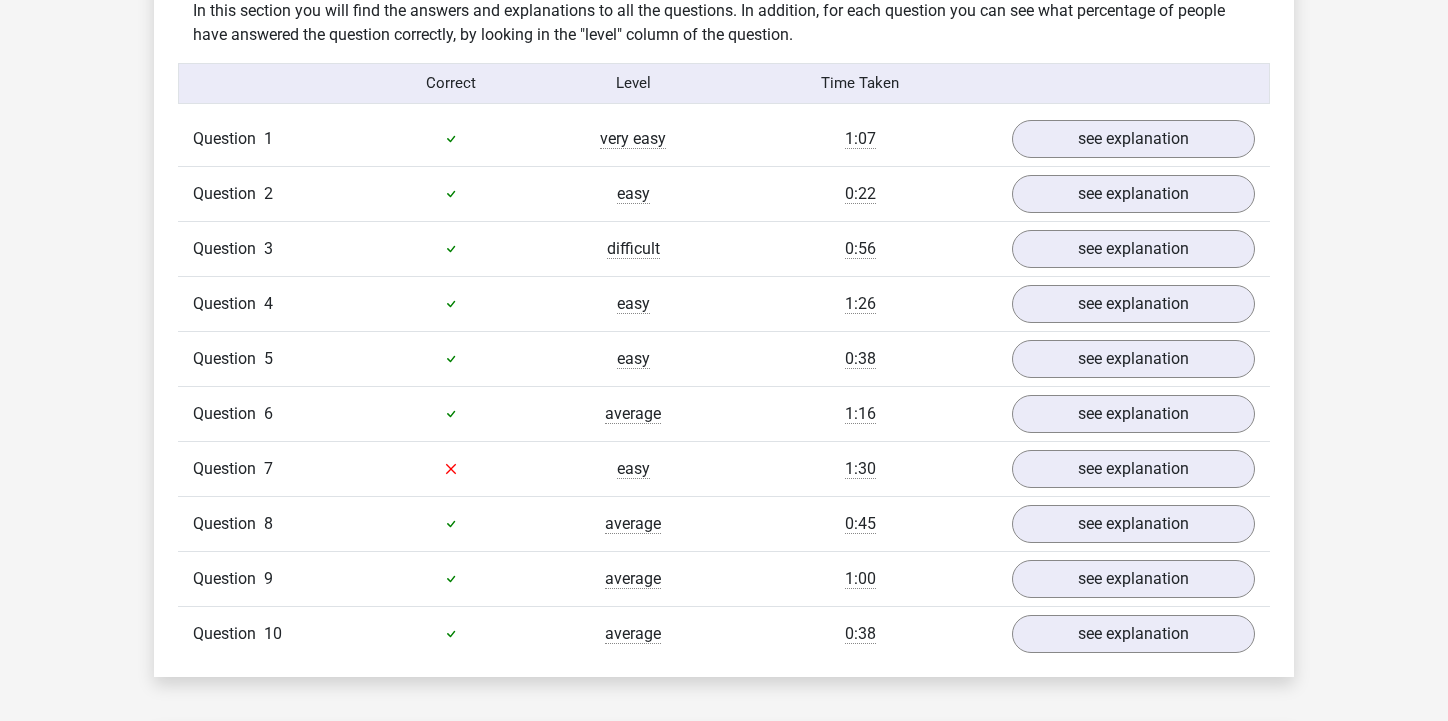 scroll, scrollTop: 1568, scrollLeft: 0, axis: vertical 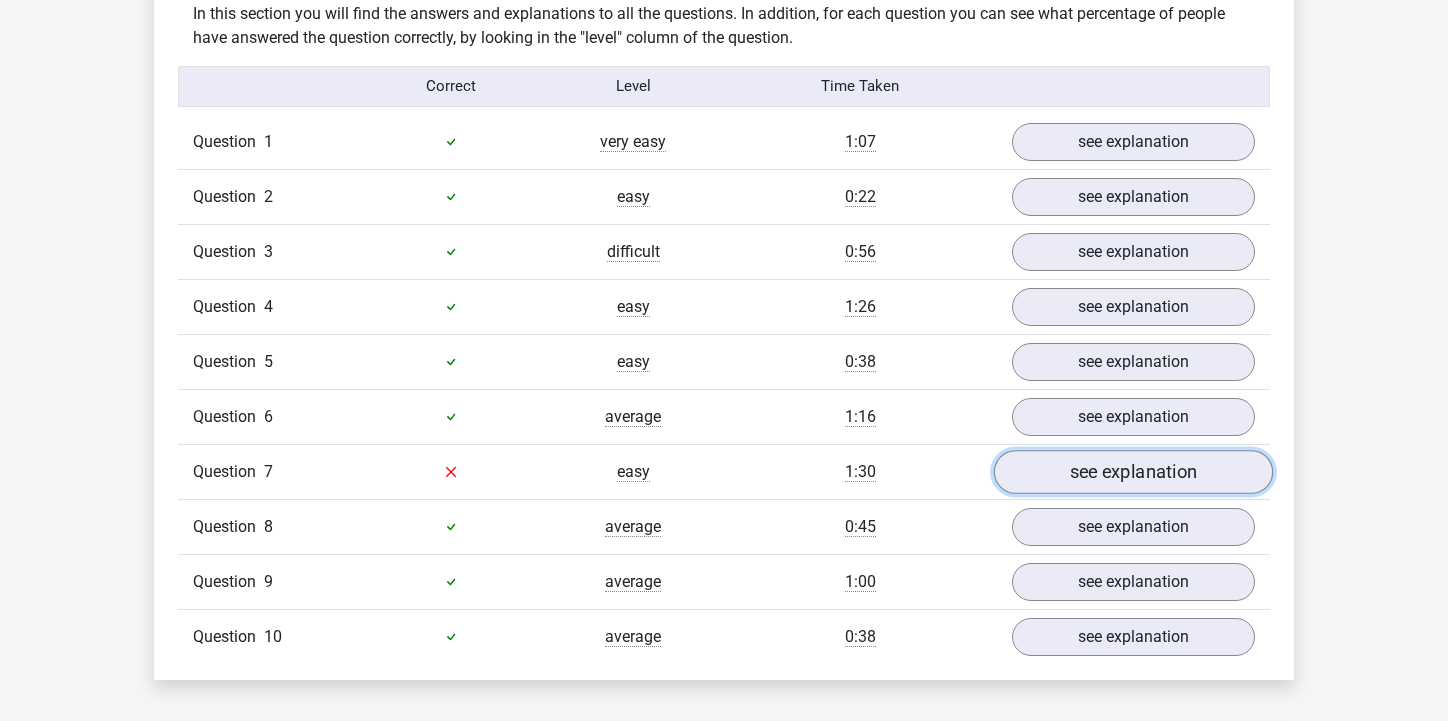 click on "see explanation" at bounding box center (1133, 472) 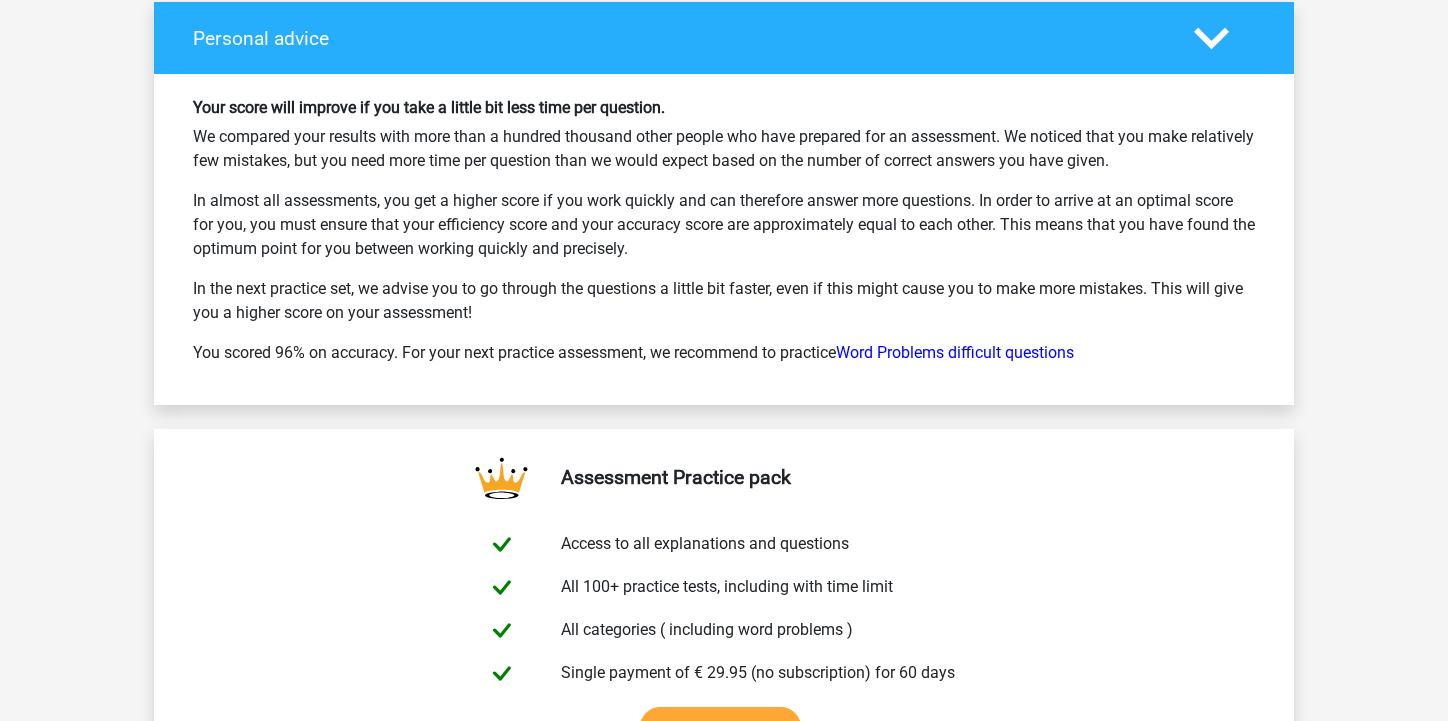scroll, scrollTop: 4022, scrollLeft: 0, axis: vertical 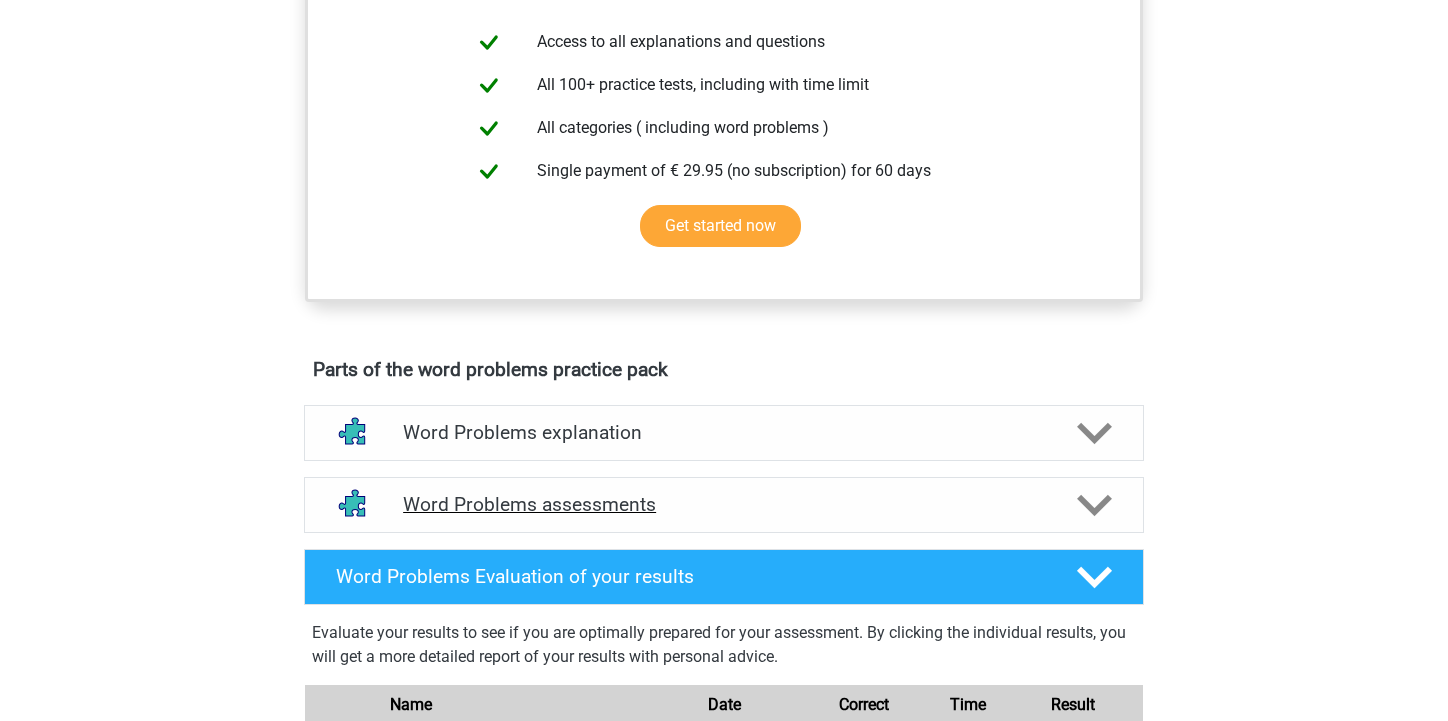 click on "Word Problems assessments" at bounding box center [724, 505] 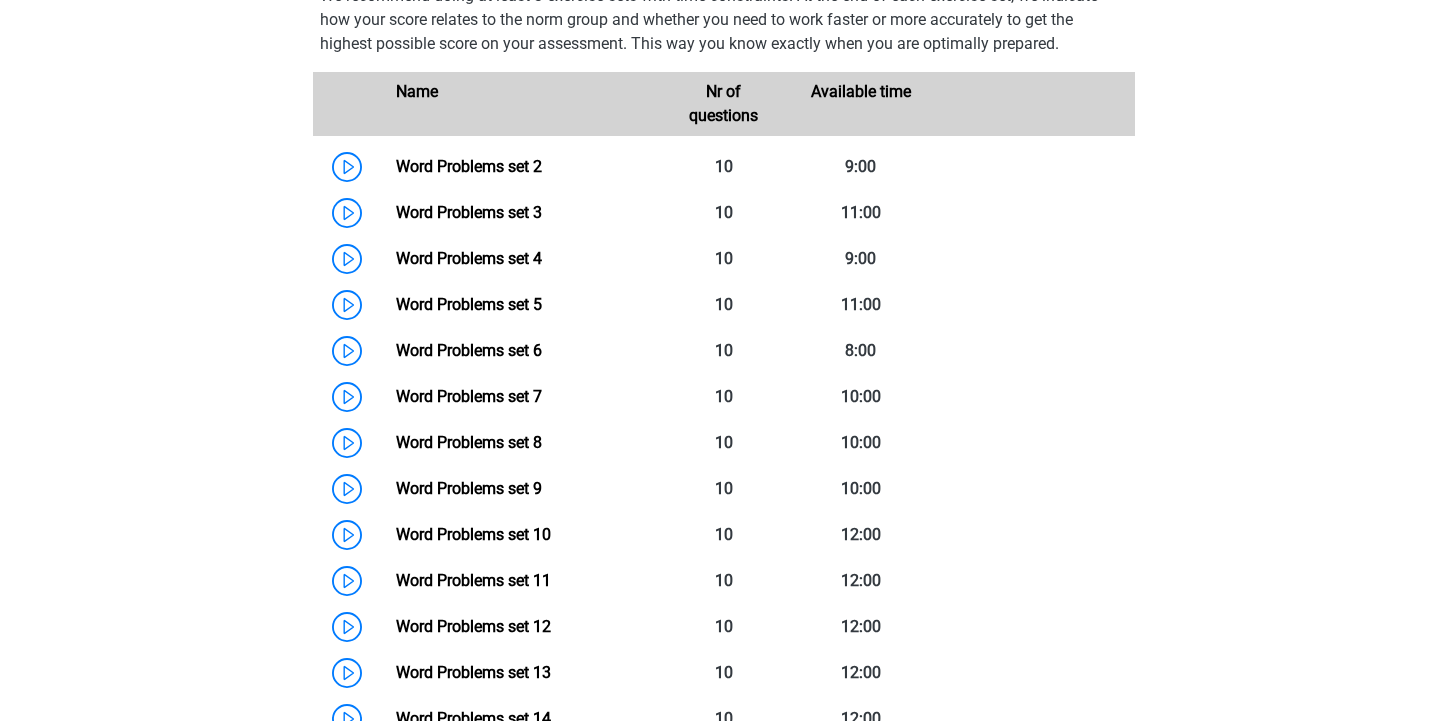 scroll, scrollTop: 1320, scrollLeft: 0, axis: vertical 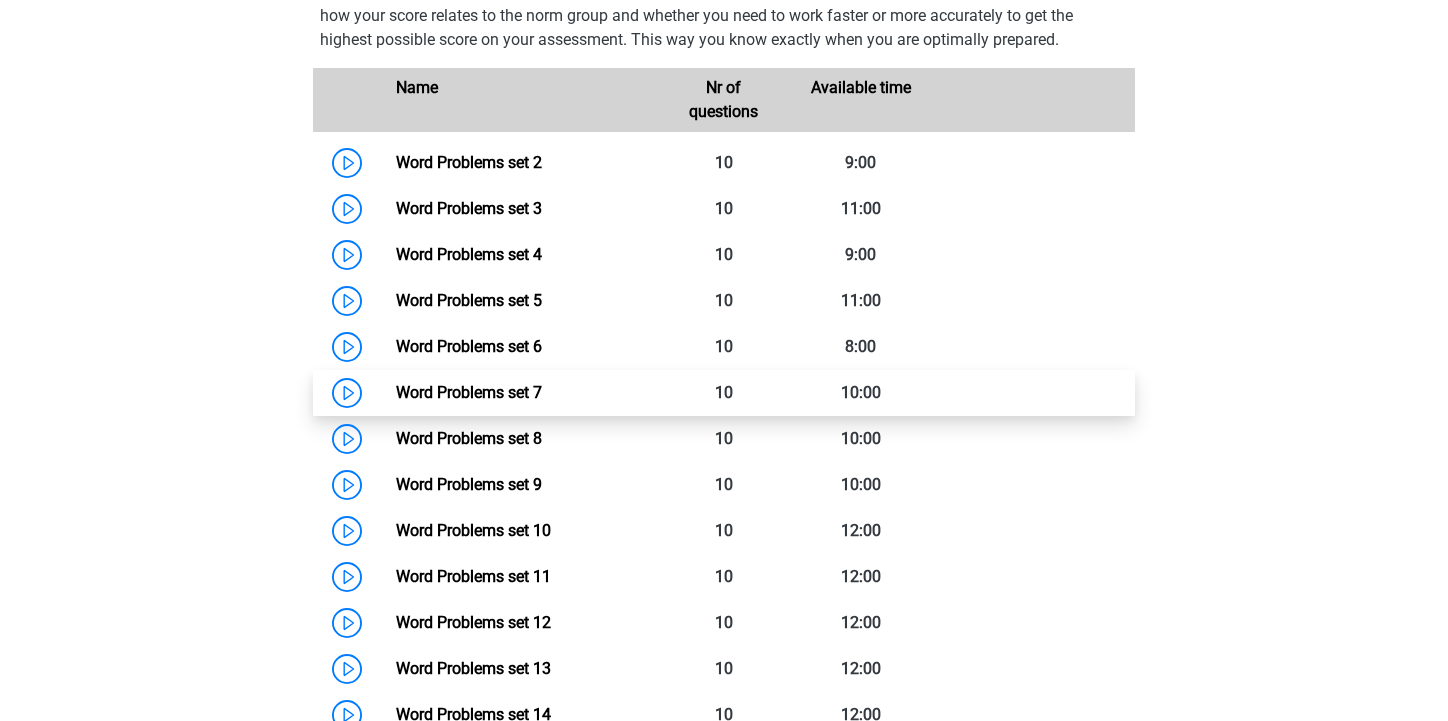 click on "Word Problems
set 7" at bounding box center (469, 392) 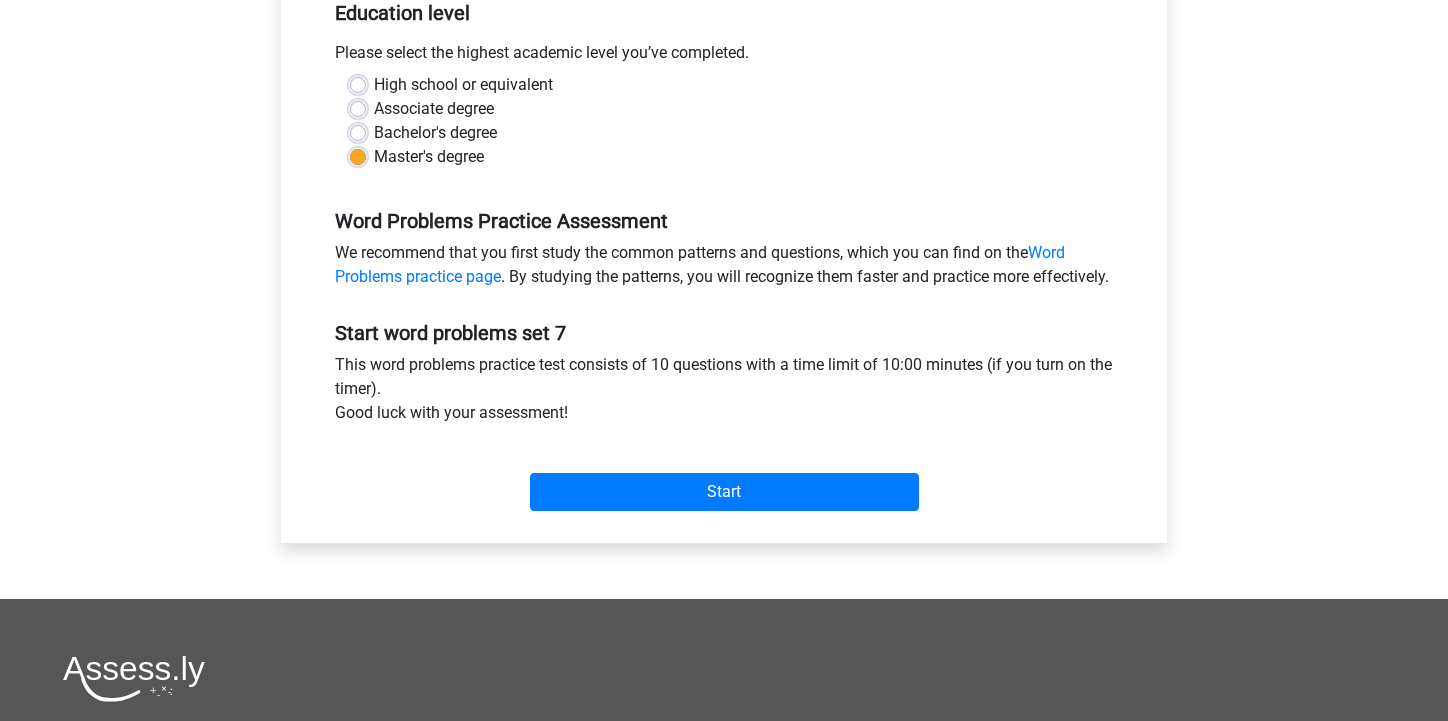 scroll, scrollTop: 608, scrollLeft: 0, axis: vertical 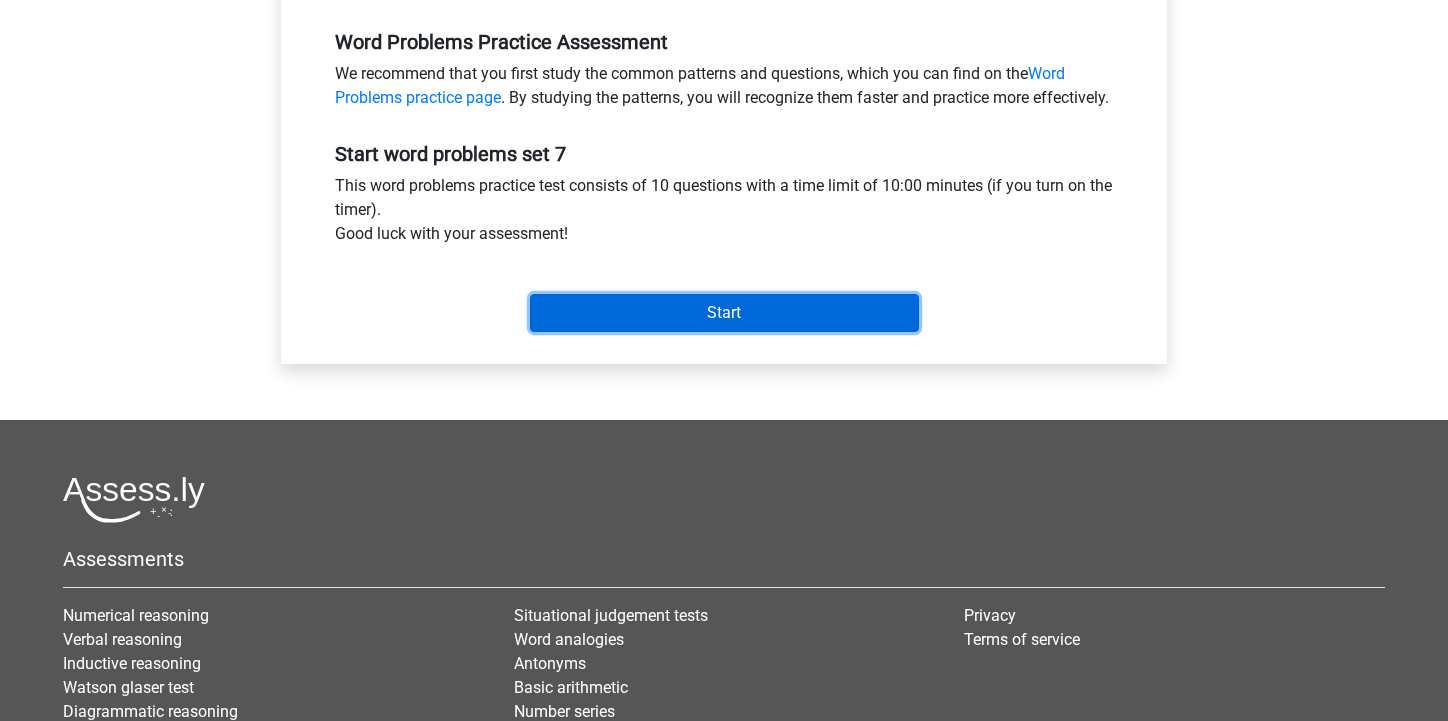 click on "Start" at bounding box center (724, 313) 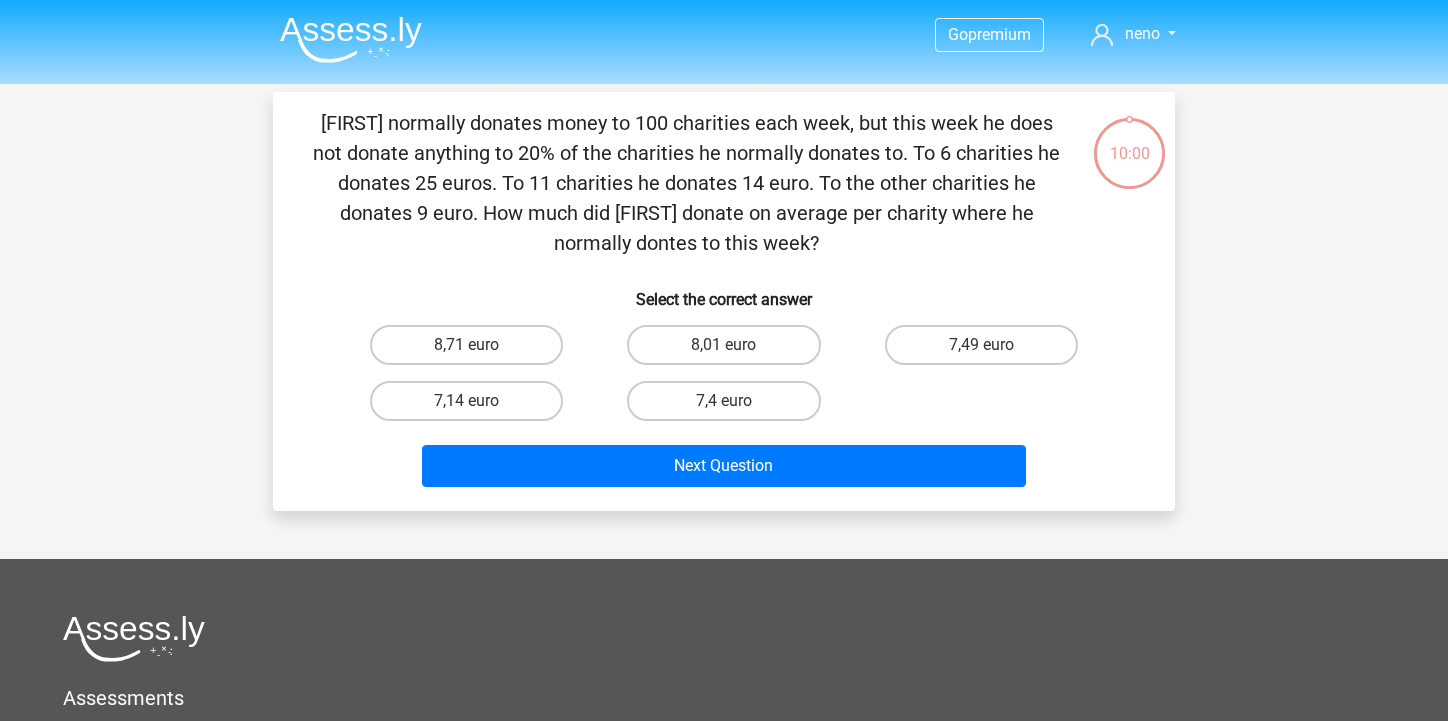 scroll, scrollTop: 0, scrollLeft: 0, axis: both 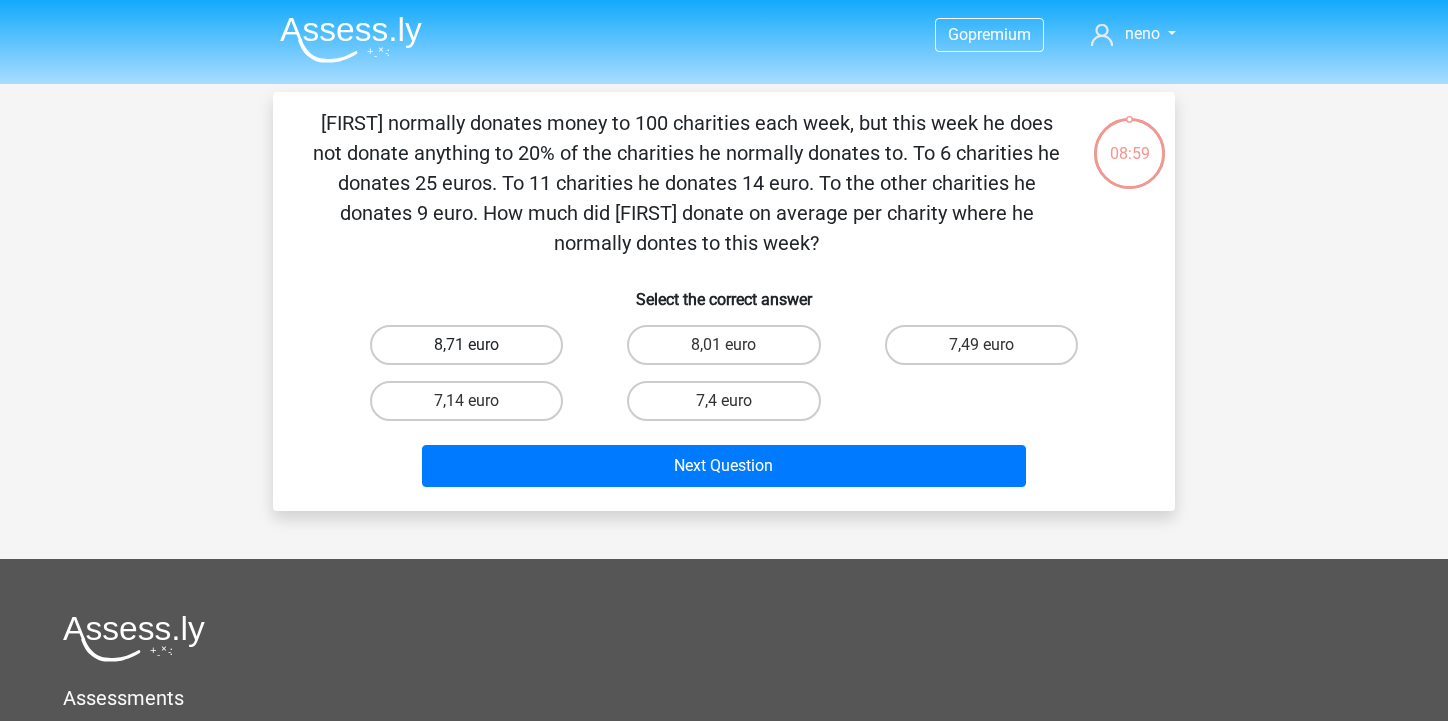 click on "8,71 euro" at bounding box center (466, 345) 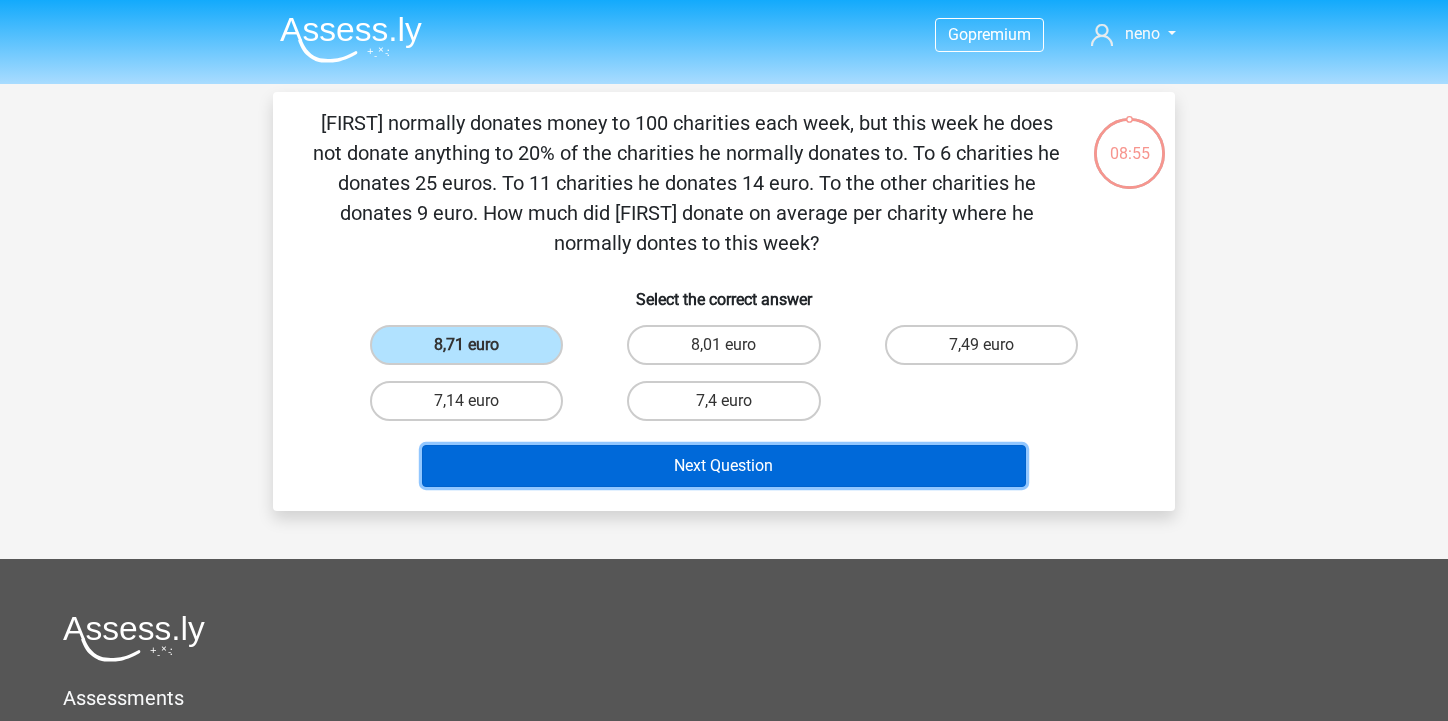 click on "Next Question" at bounding box center [724, 466] 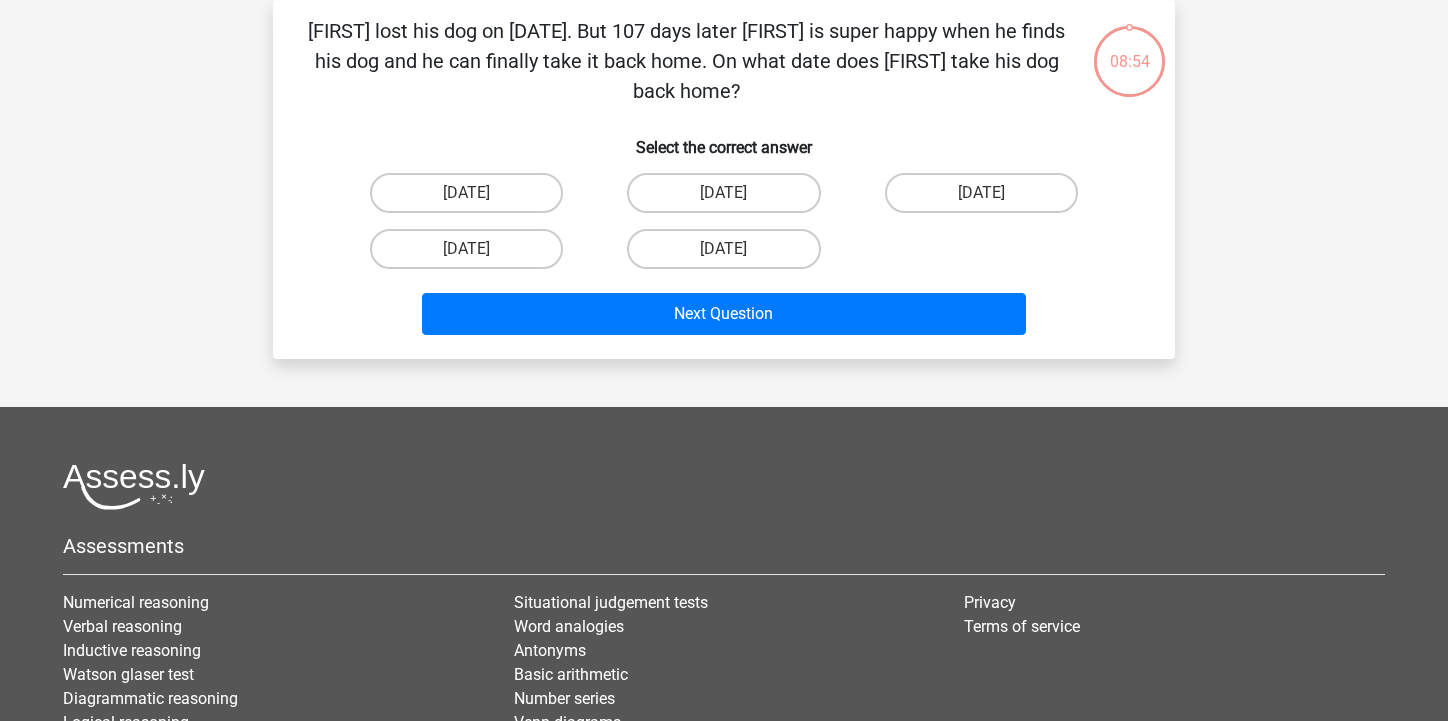 scroll, scrollTop: 0, scrollLeft: 0, axis: both 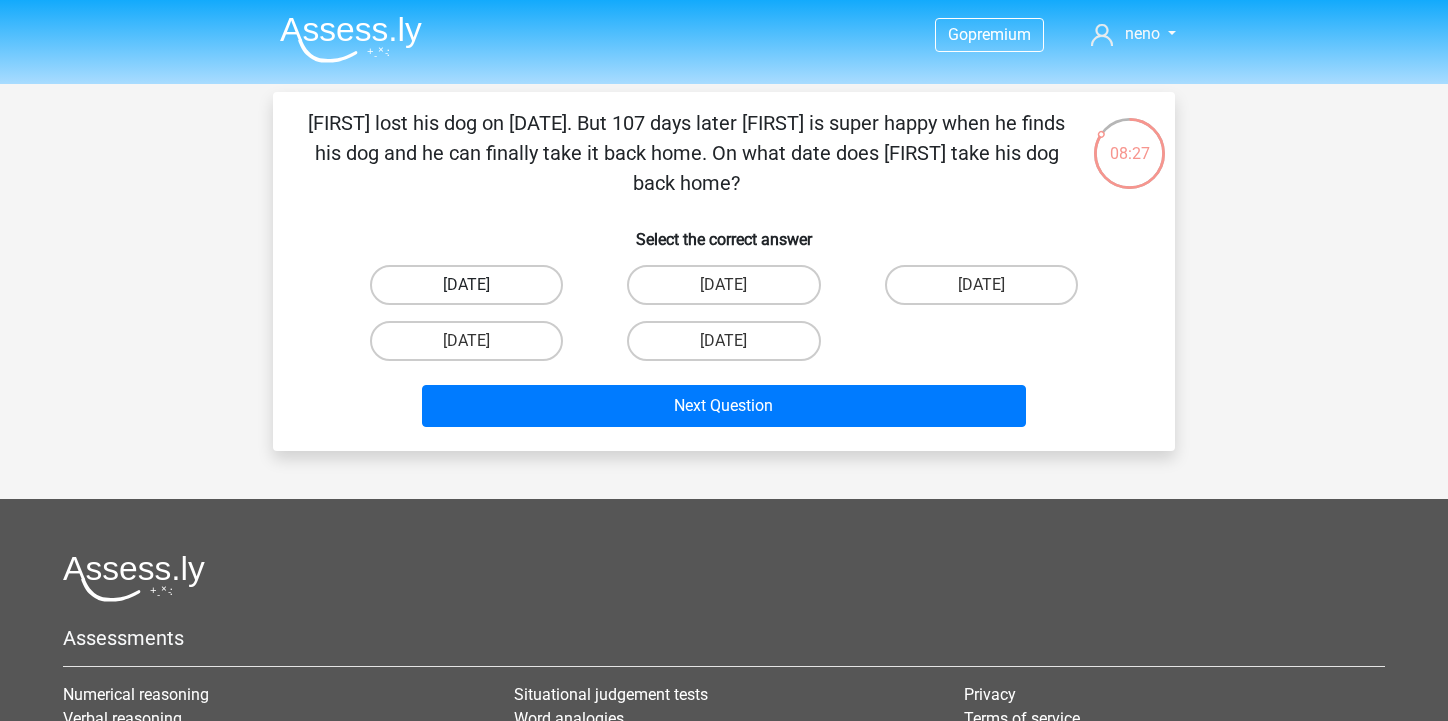 click on "July 29" at bounding box center (466, 285) 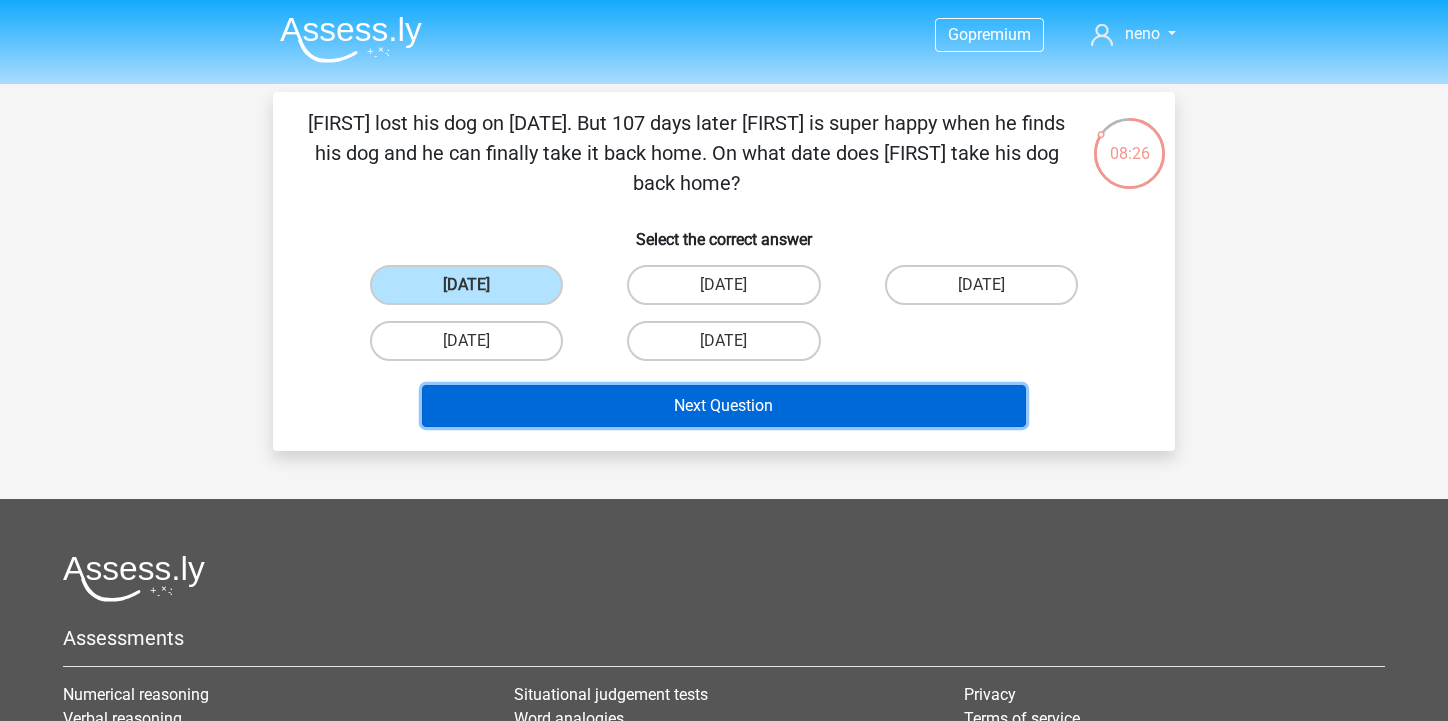 click on "Next Question" at bounding box center [724, 406] 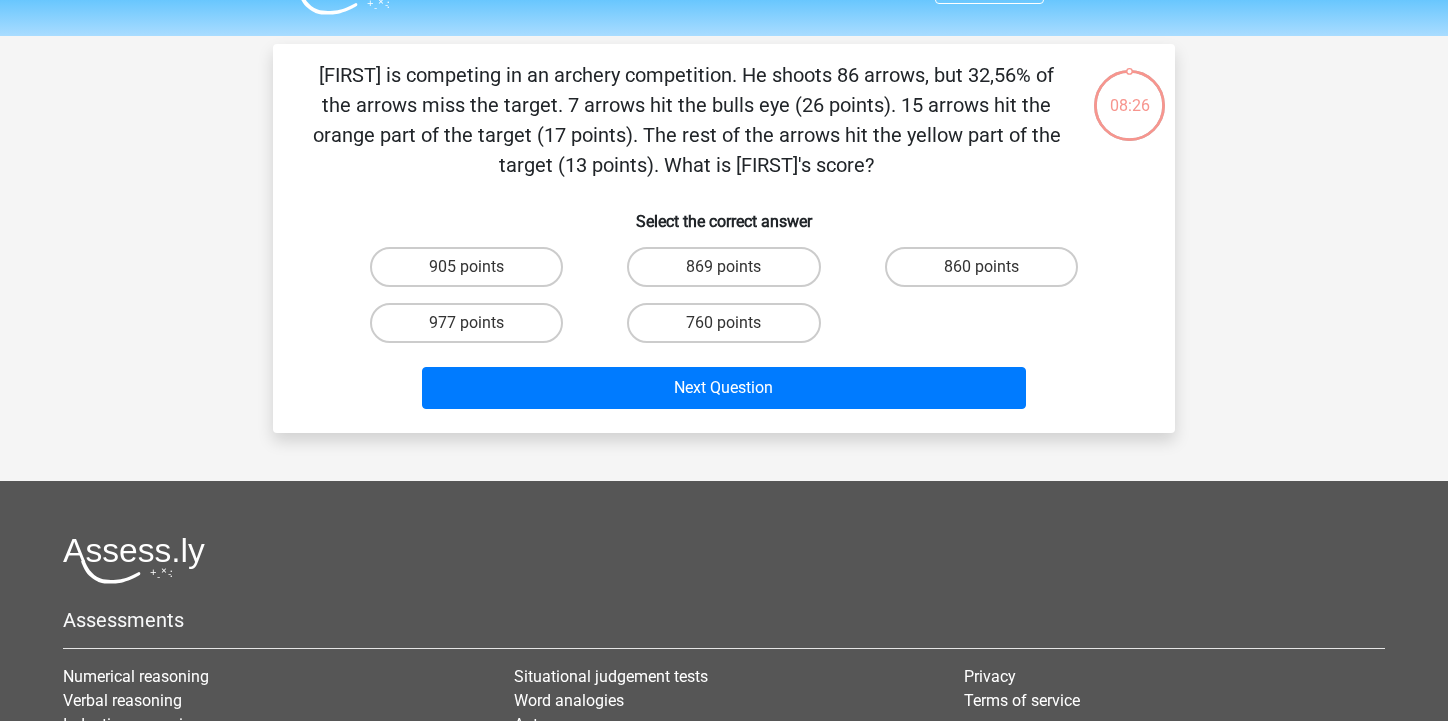 scroll, scrollTop: 92, scrollLeft: 0, axis: vertical 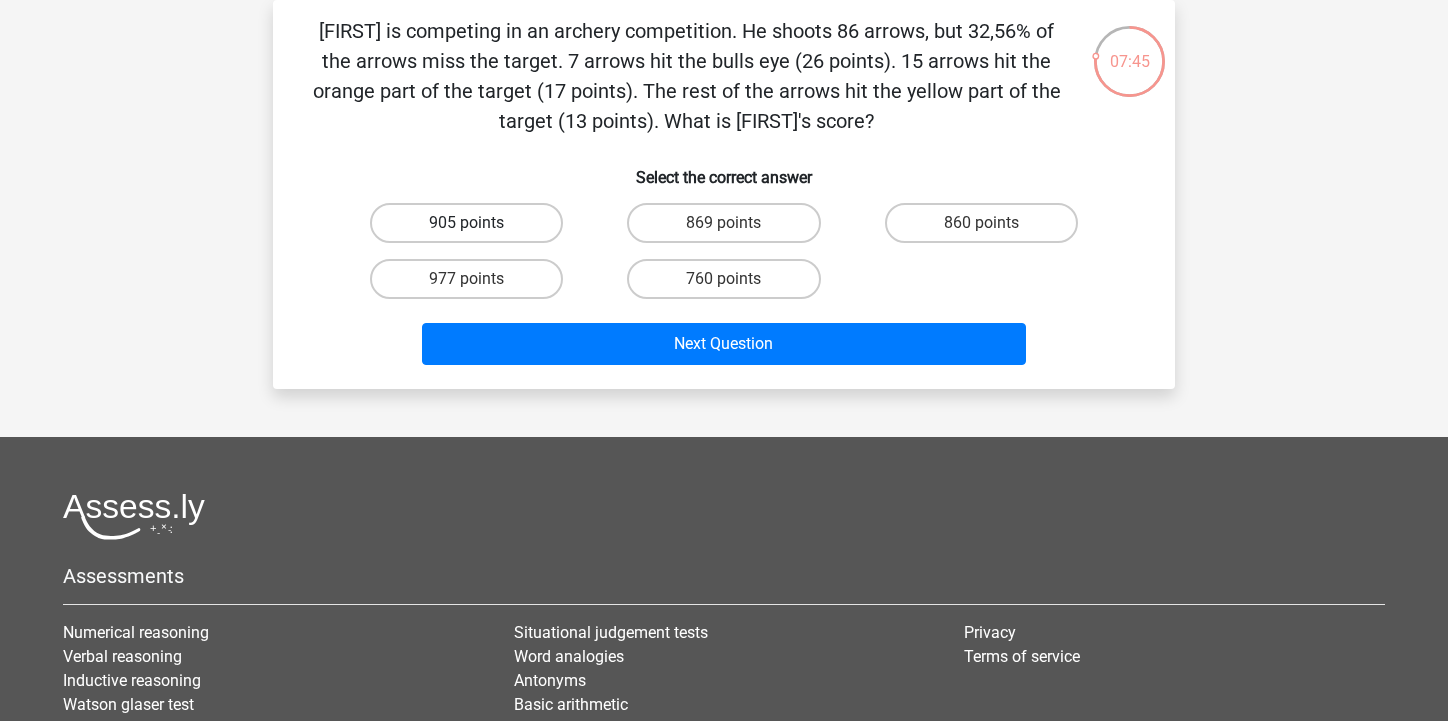 click on "905 points" at bounding box center [466, 223] 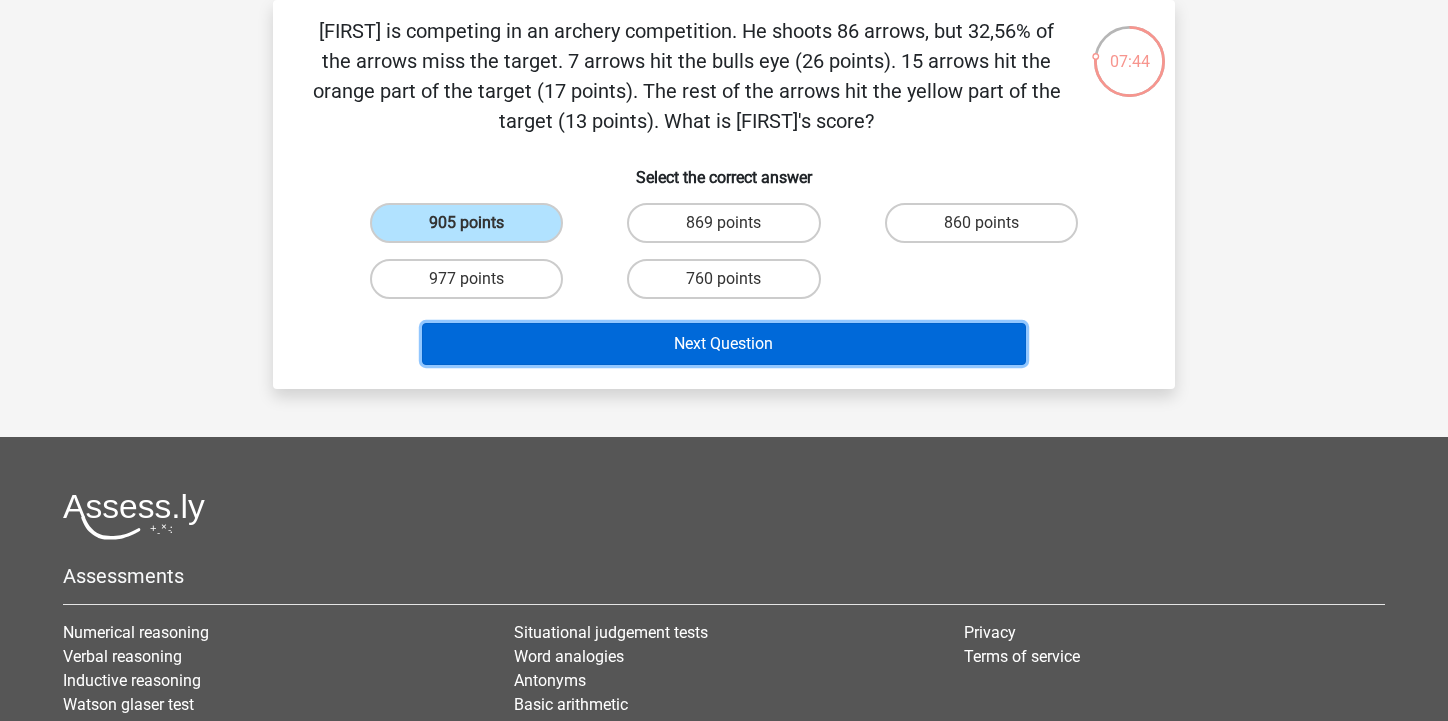 click on "Next Question" at bounding box center [724, 344] 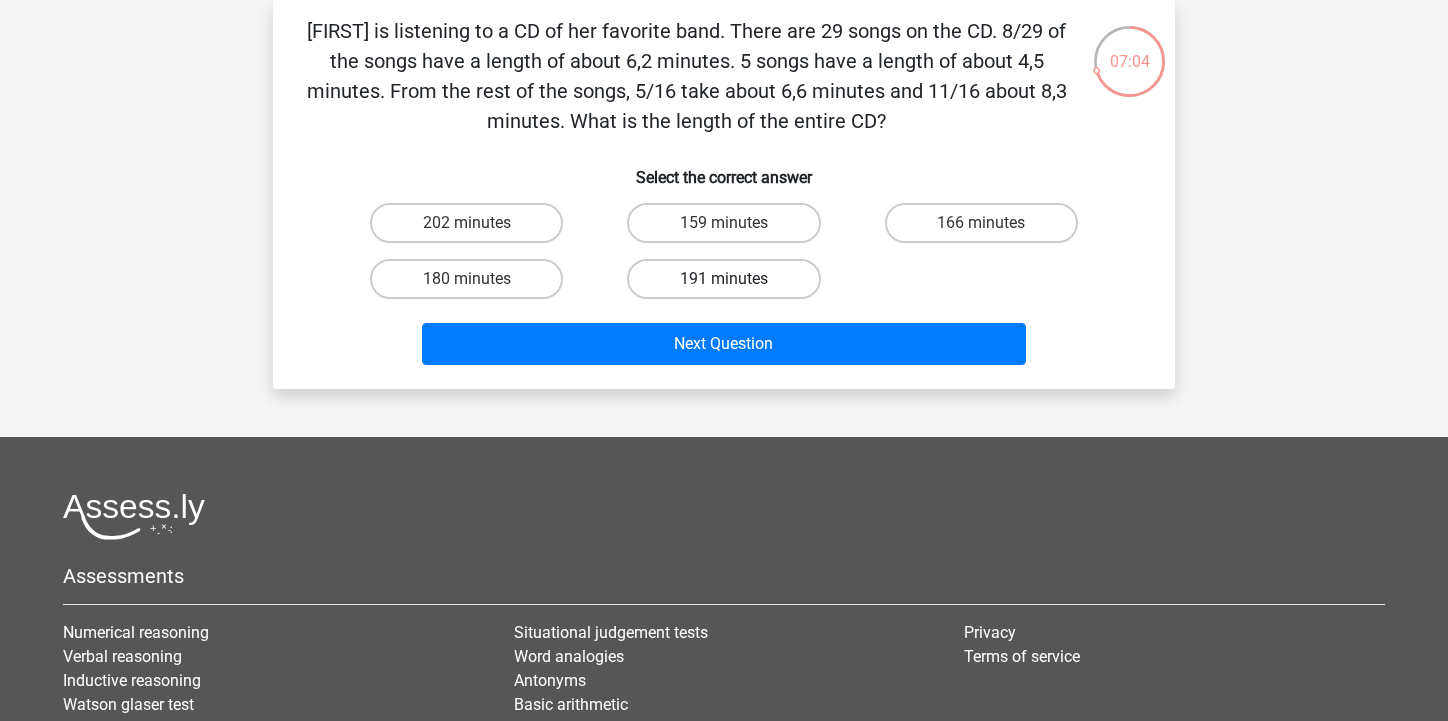 click on "191 minutes" at bounding box center (723, 279) 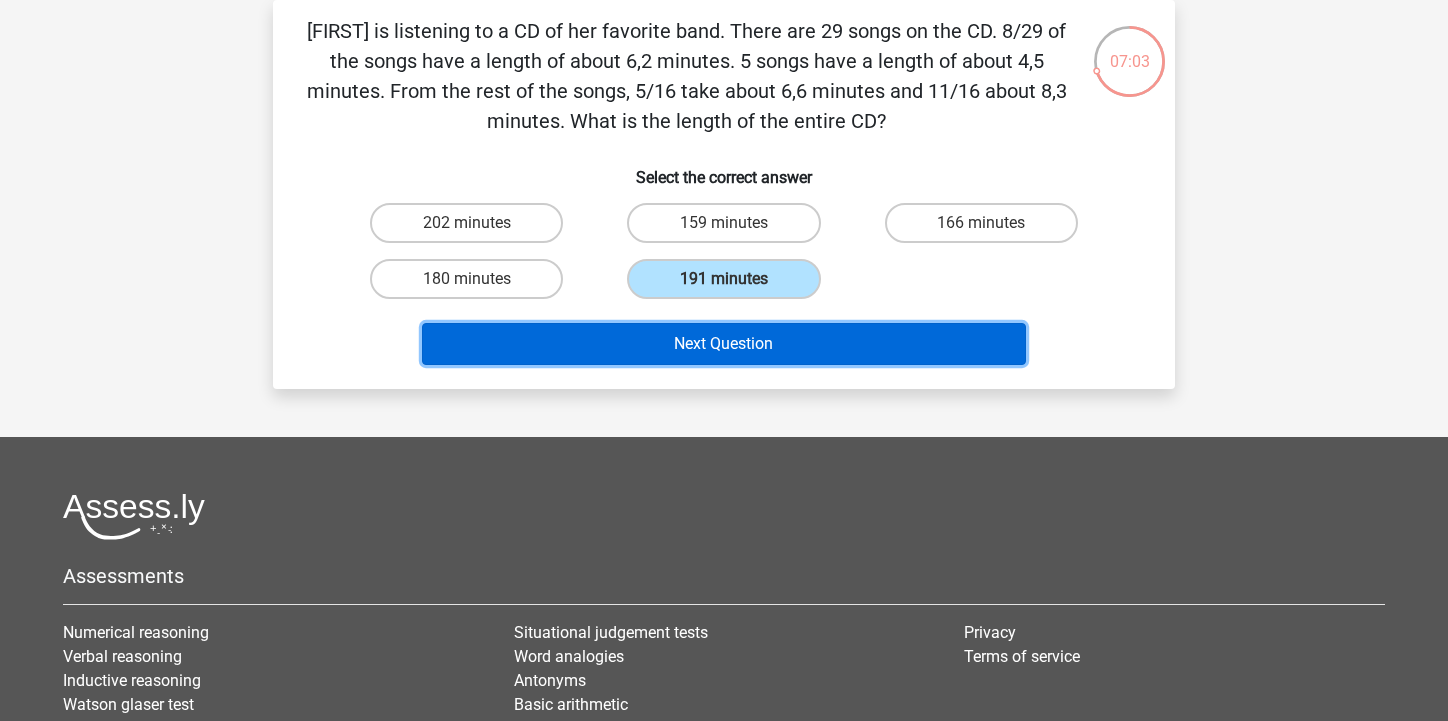 click on "Next Question" at bounding box center (724, 344) 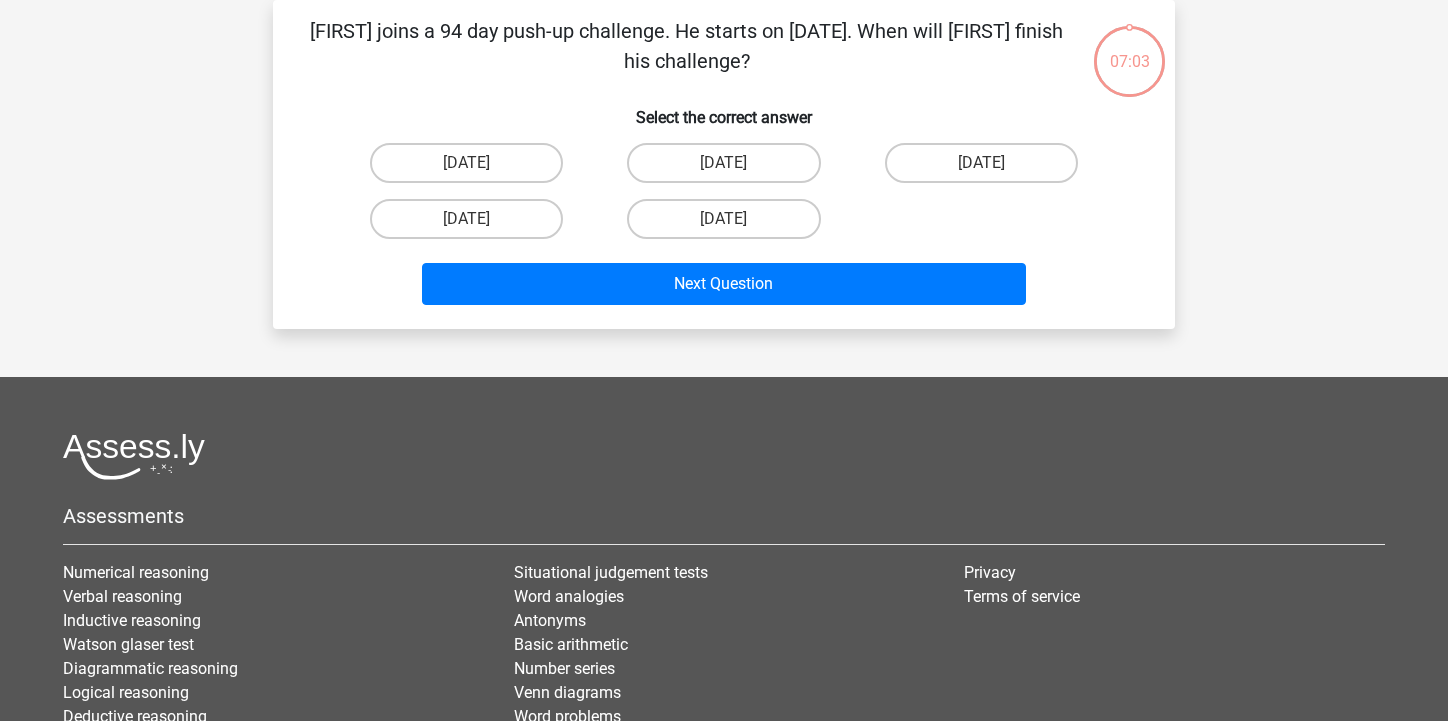 scroll, scrollTop: 0, scrollLeft: 0, axis: both 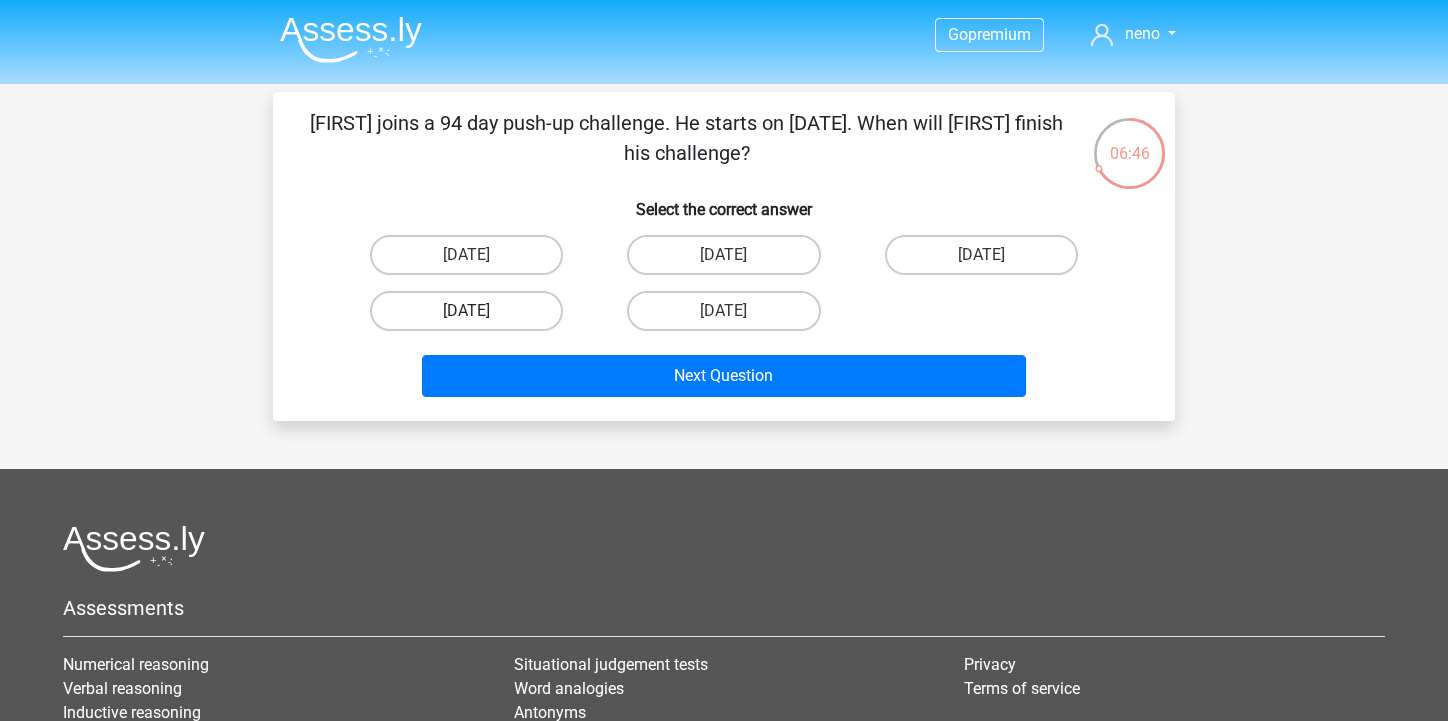 click on "september 20" at bounding box center [466, 311] 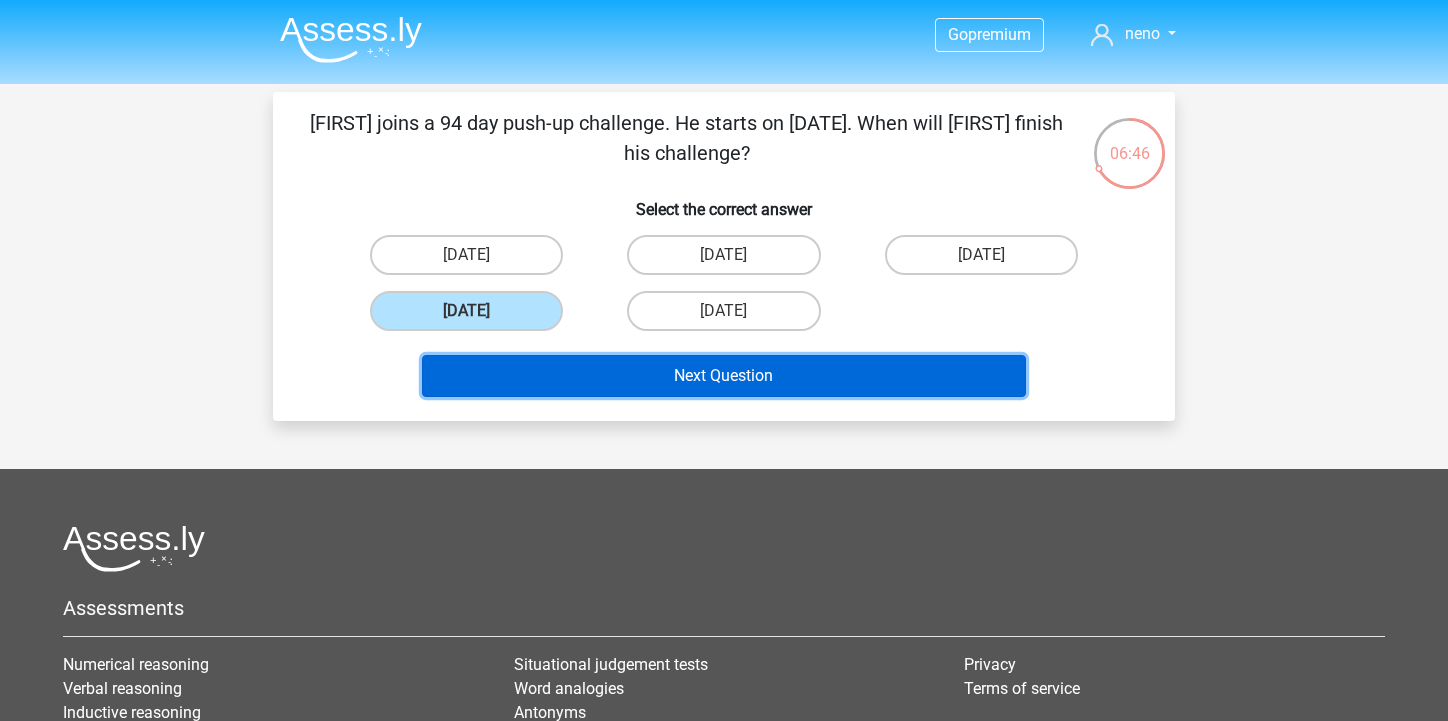 click on "Next Question" at bounding box center [724, 376] 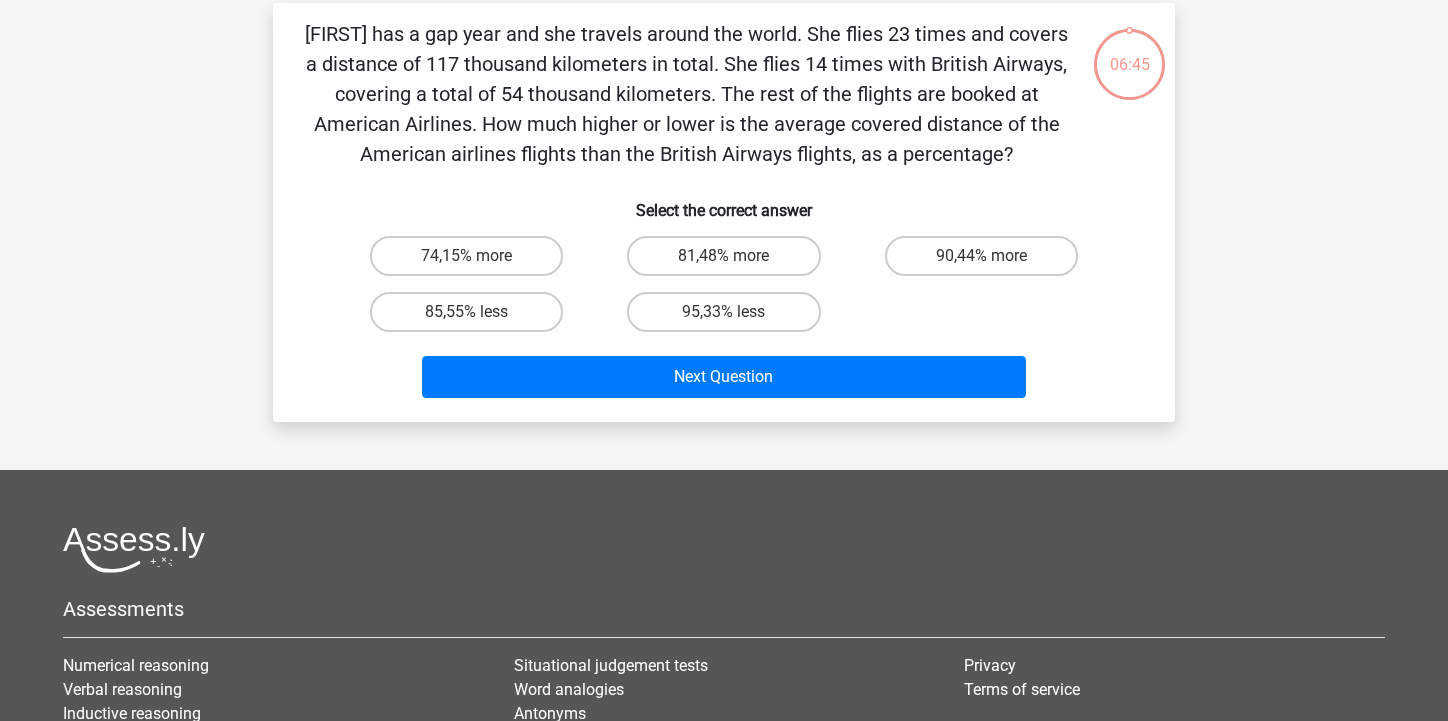 scroll, scrollTop: 92, scrollLeft: 0, axis: vertical 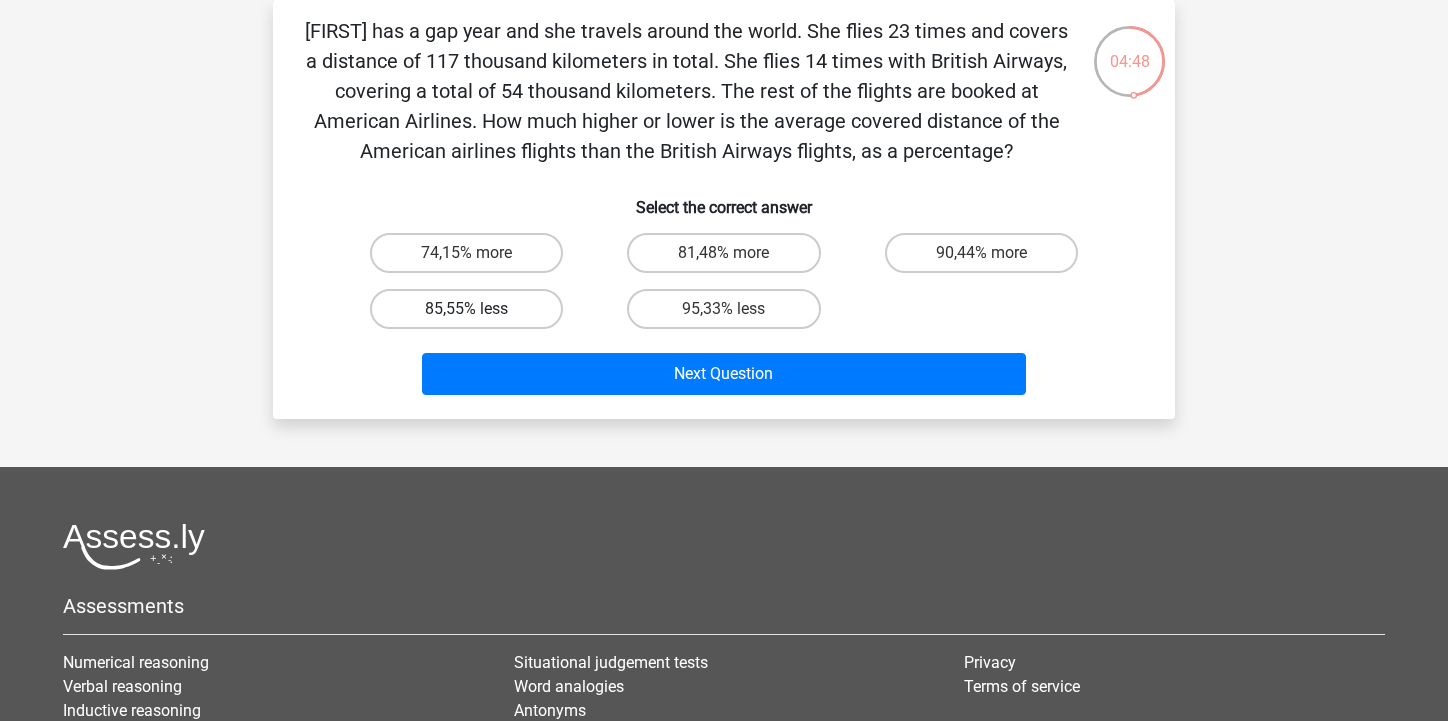 click on "85,55% less" at bounding box center [466, 309] 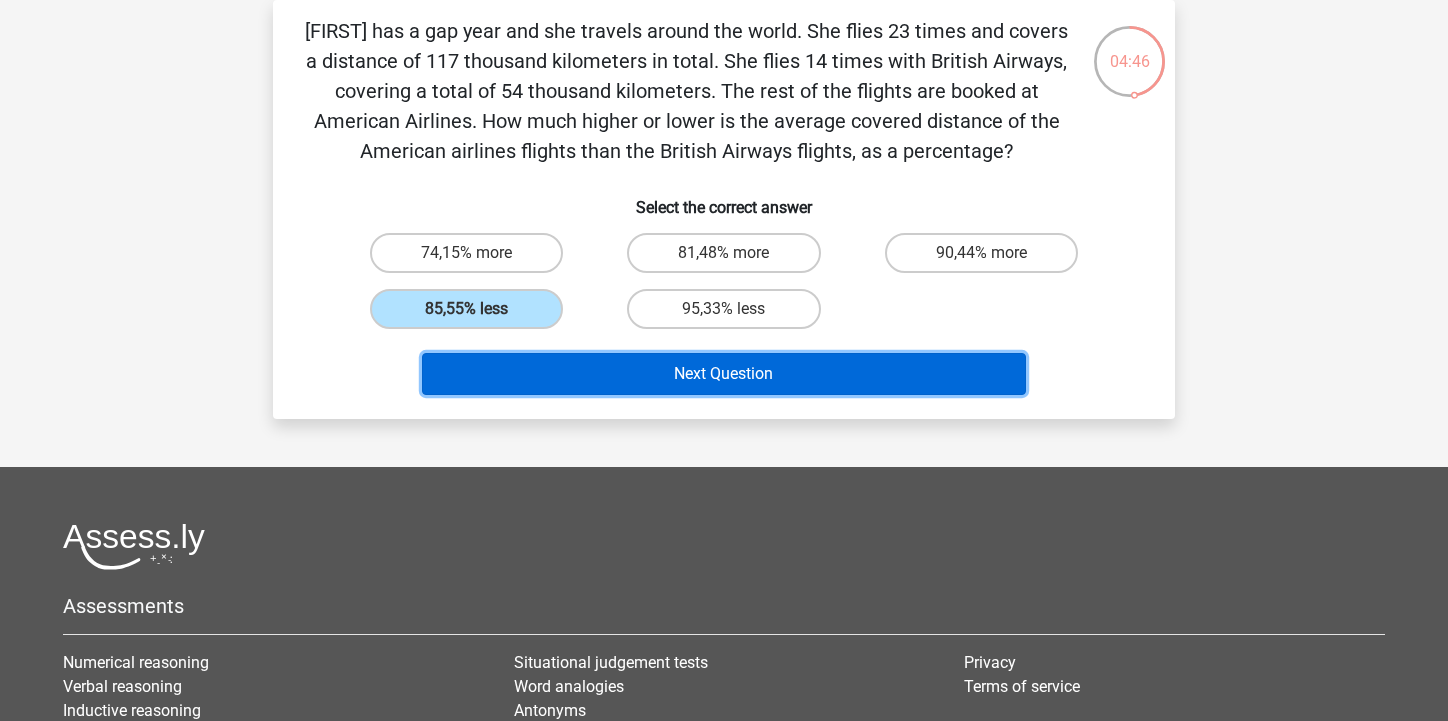 click on "Next Question" at bounding box center [724, 374] 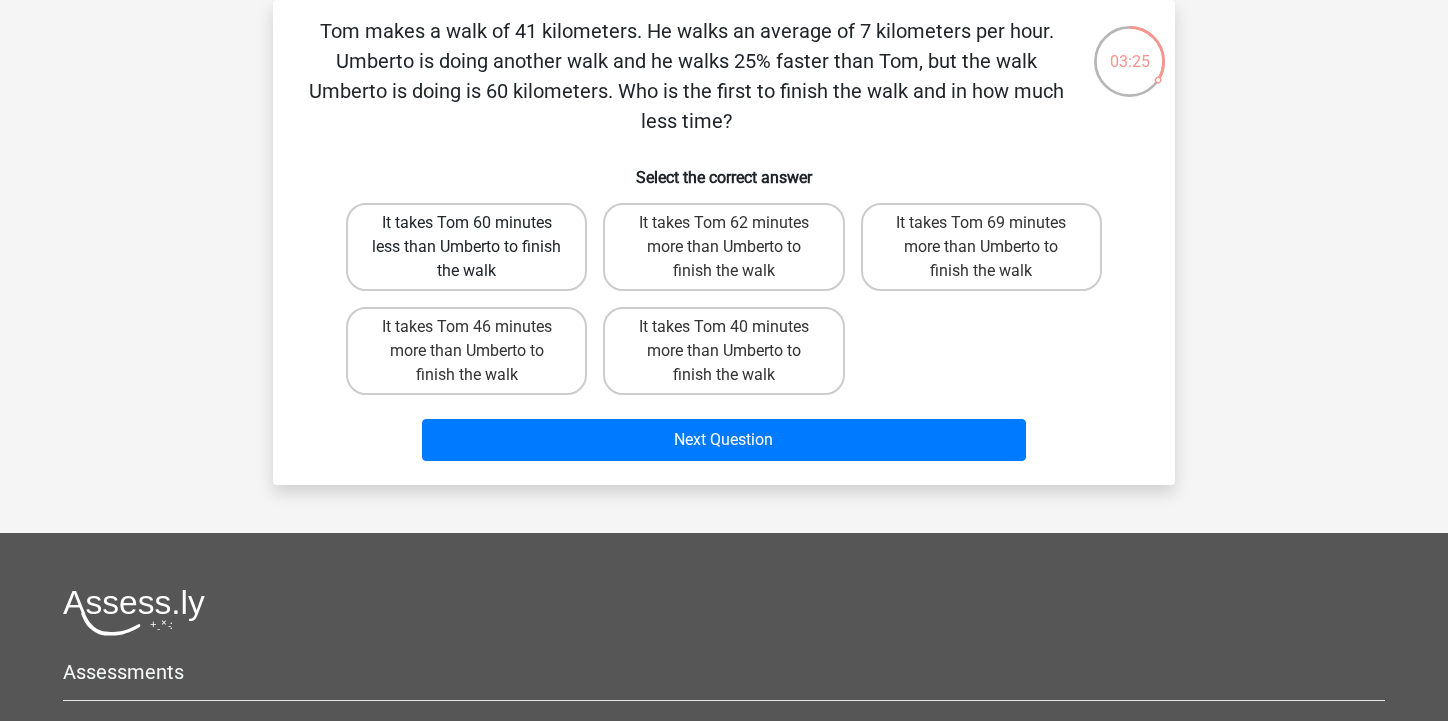 click on "It takes Tom 60 minutes less than Umberto to finish the walk" at bounding box center (466, 247) 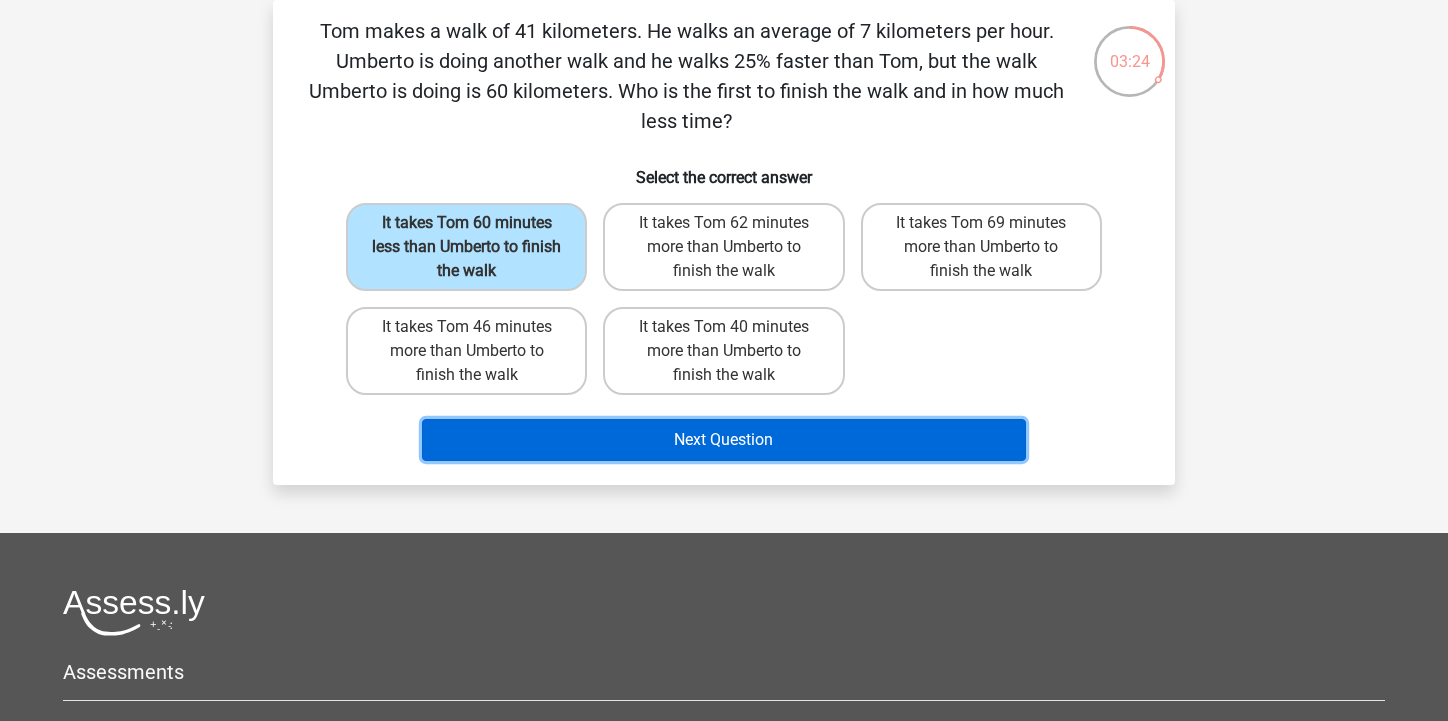 click on "Next Question" at bounding box center [724, 440] 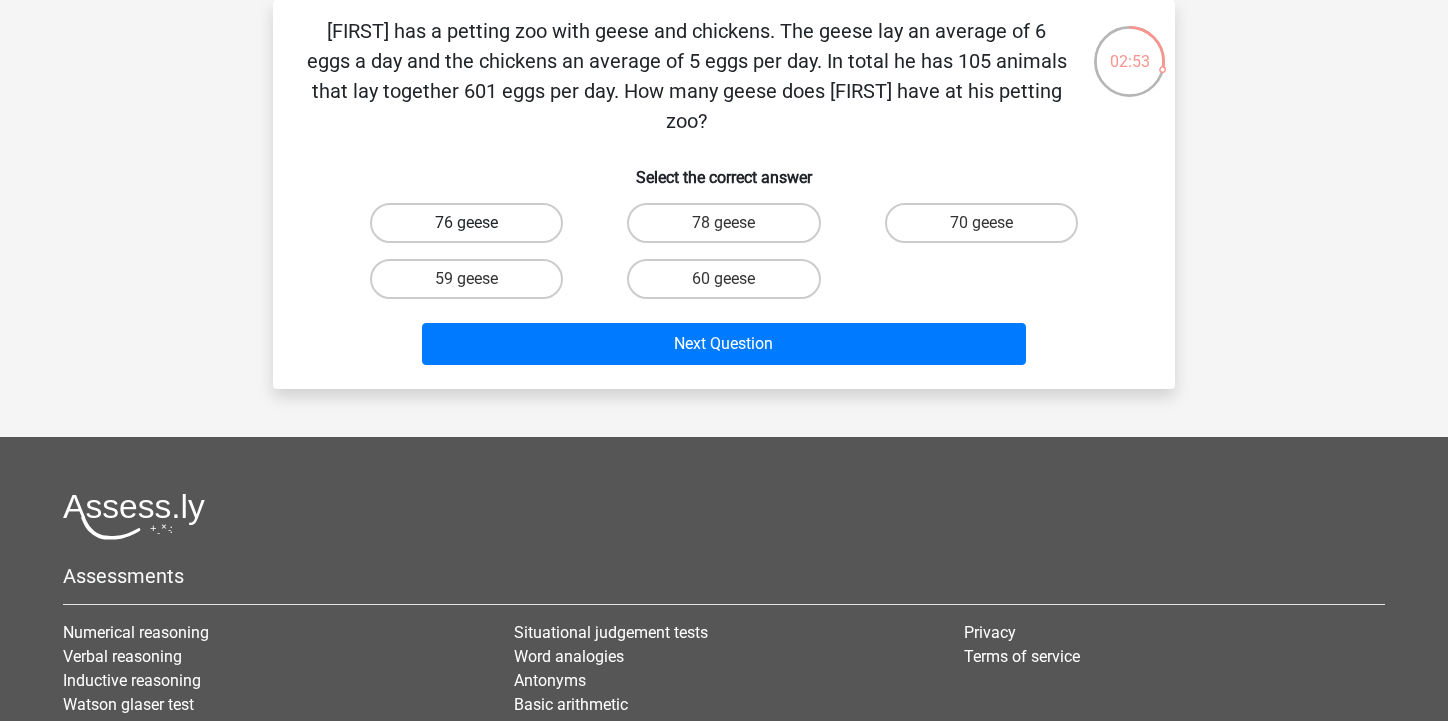 click on "76 geese" at bounding box center [466, 223] 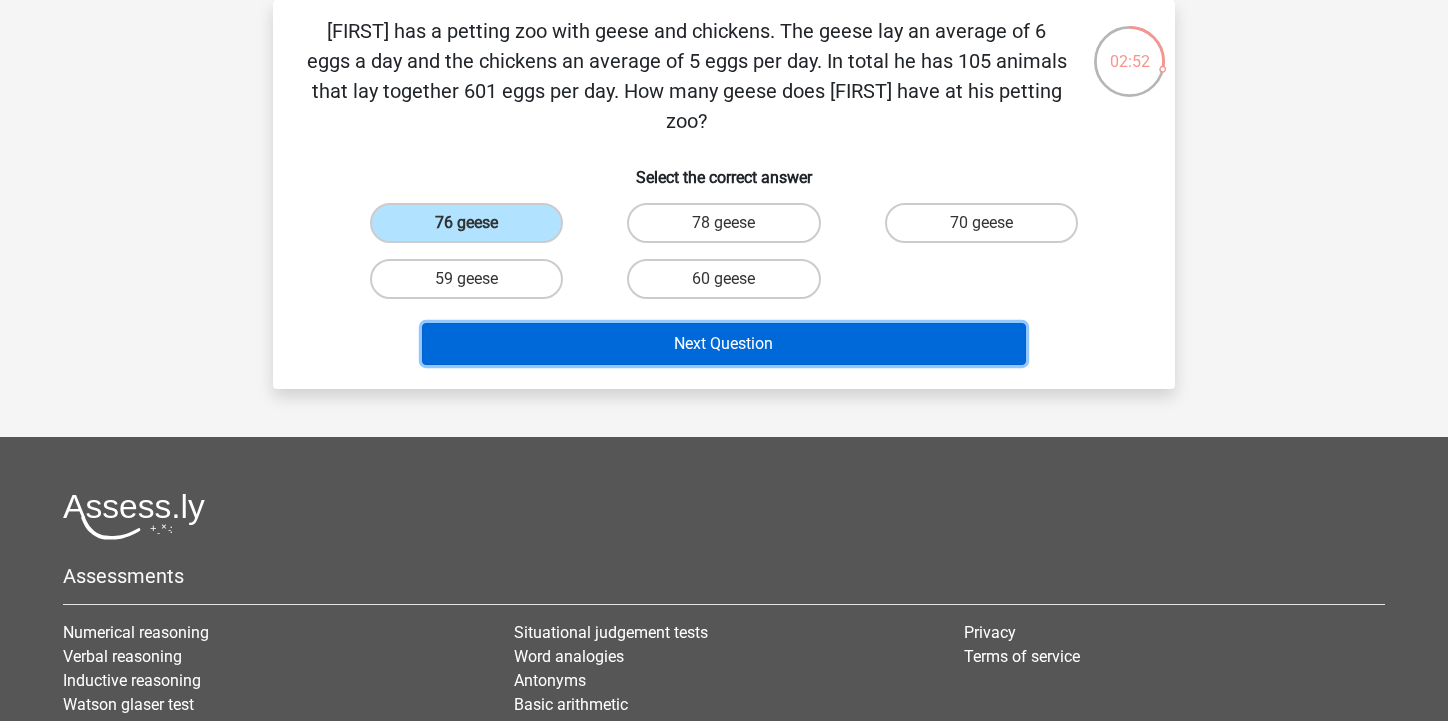 click on "Next Question" at bounding box center [724, 344] 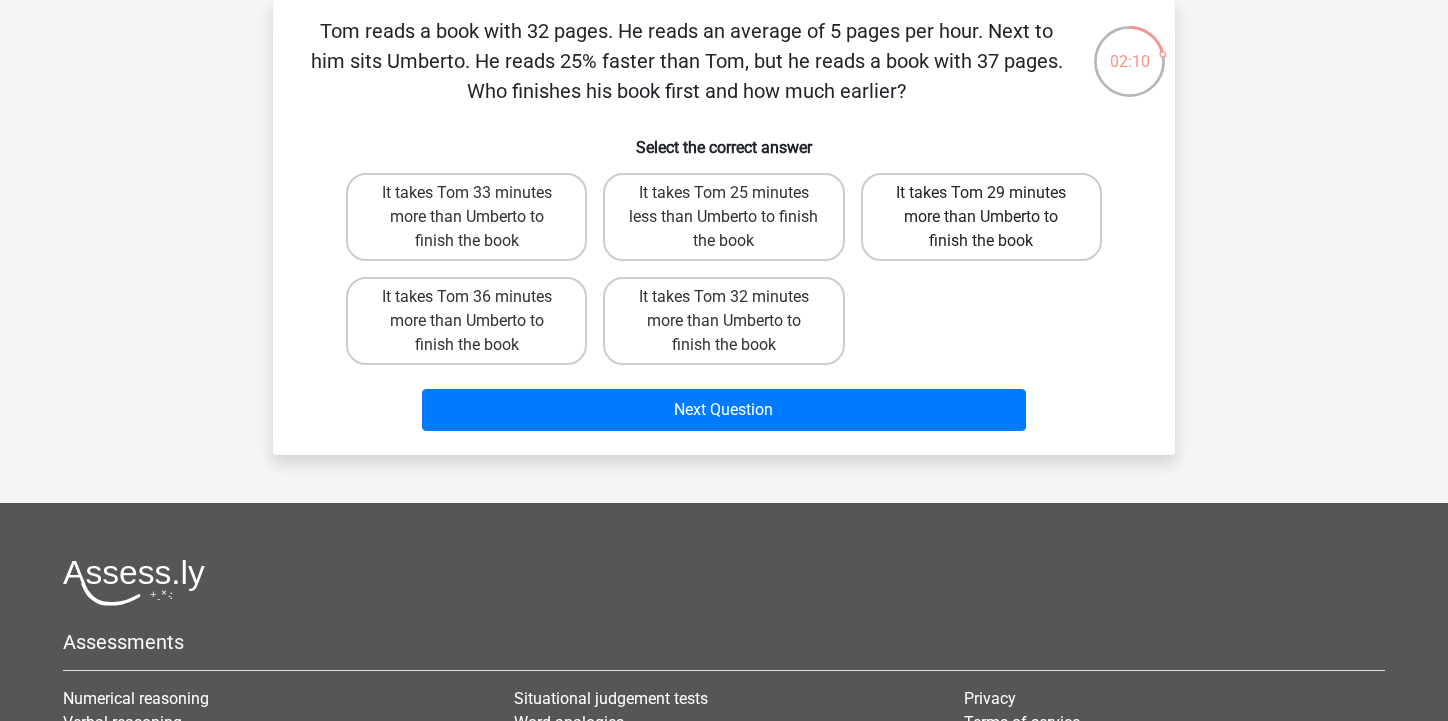 click on "It takes Tom 29 minutes more than Umberto to finish the book" at bounding box center (981, 217) 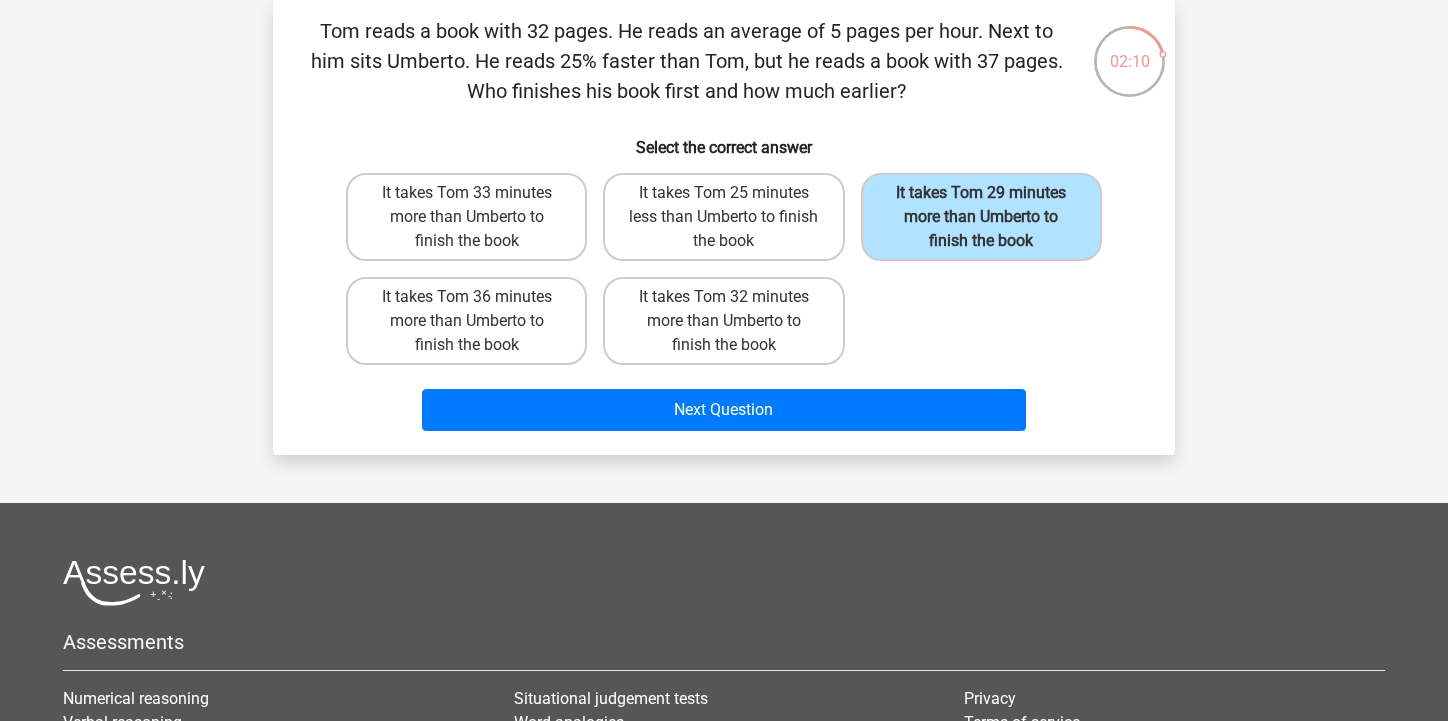 click on "Next Question" at bounding box center [724, 414] 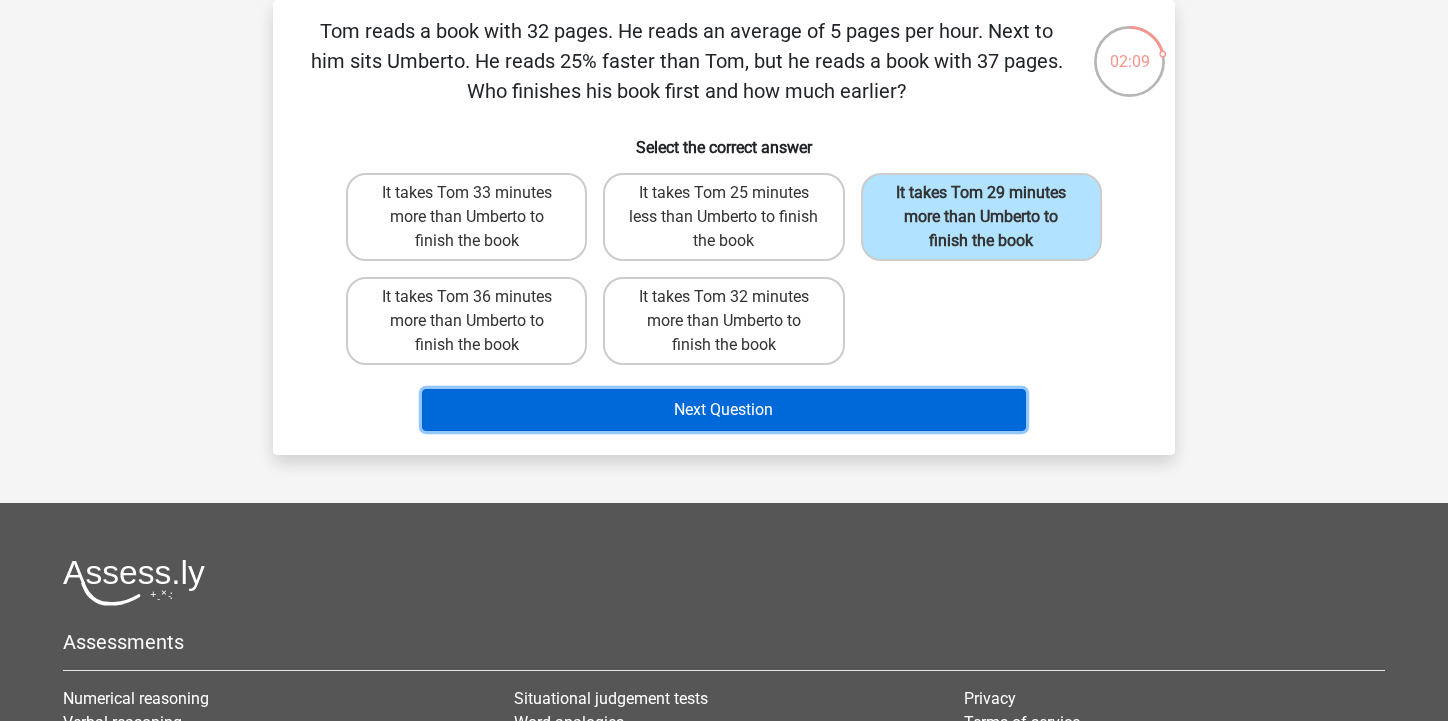 click on "Next Question" at bounding box center [724, 410] 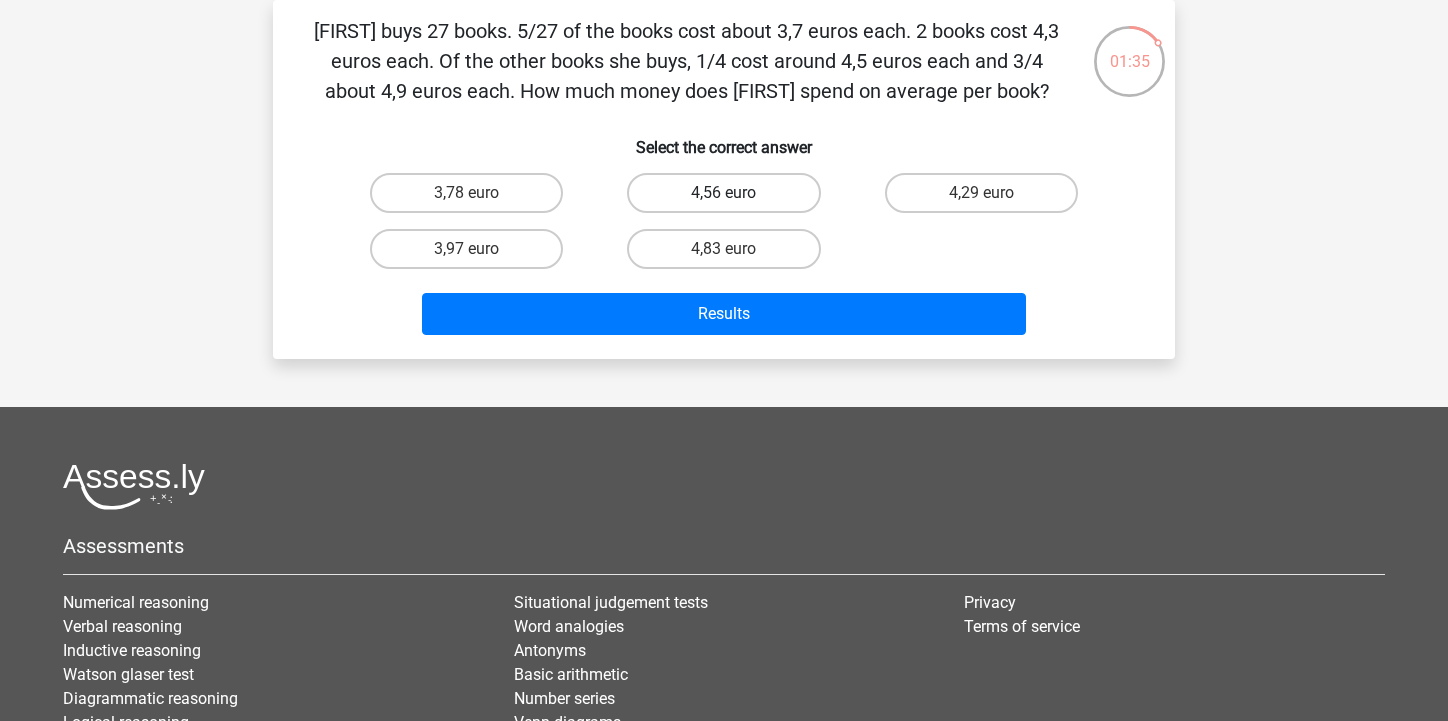 click on "4,56 euro" at bounding box center (723, 193) 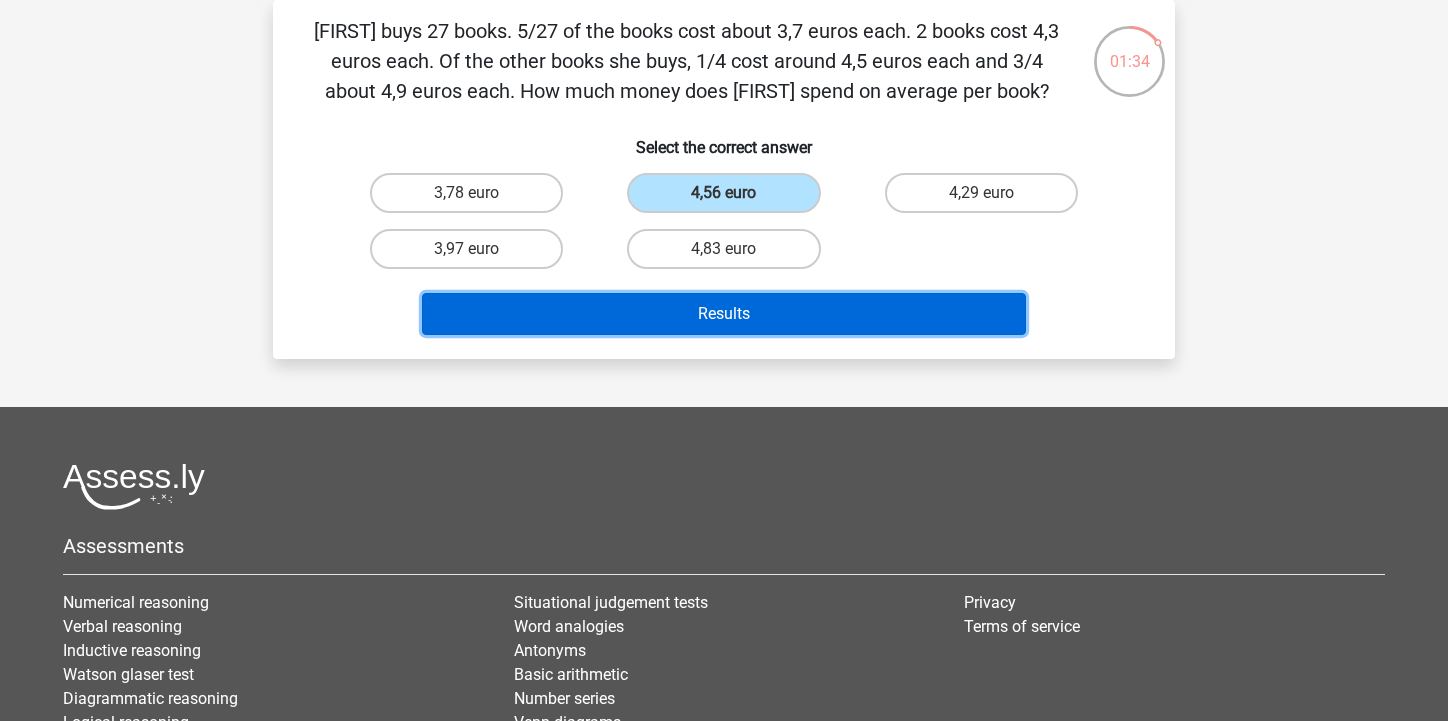 click on "Results" at bounding box center [724, 314] 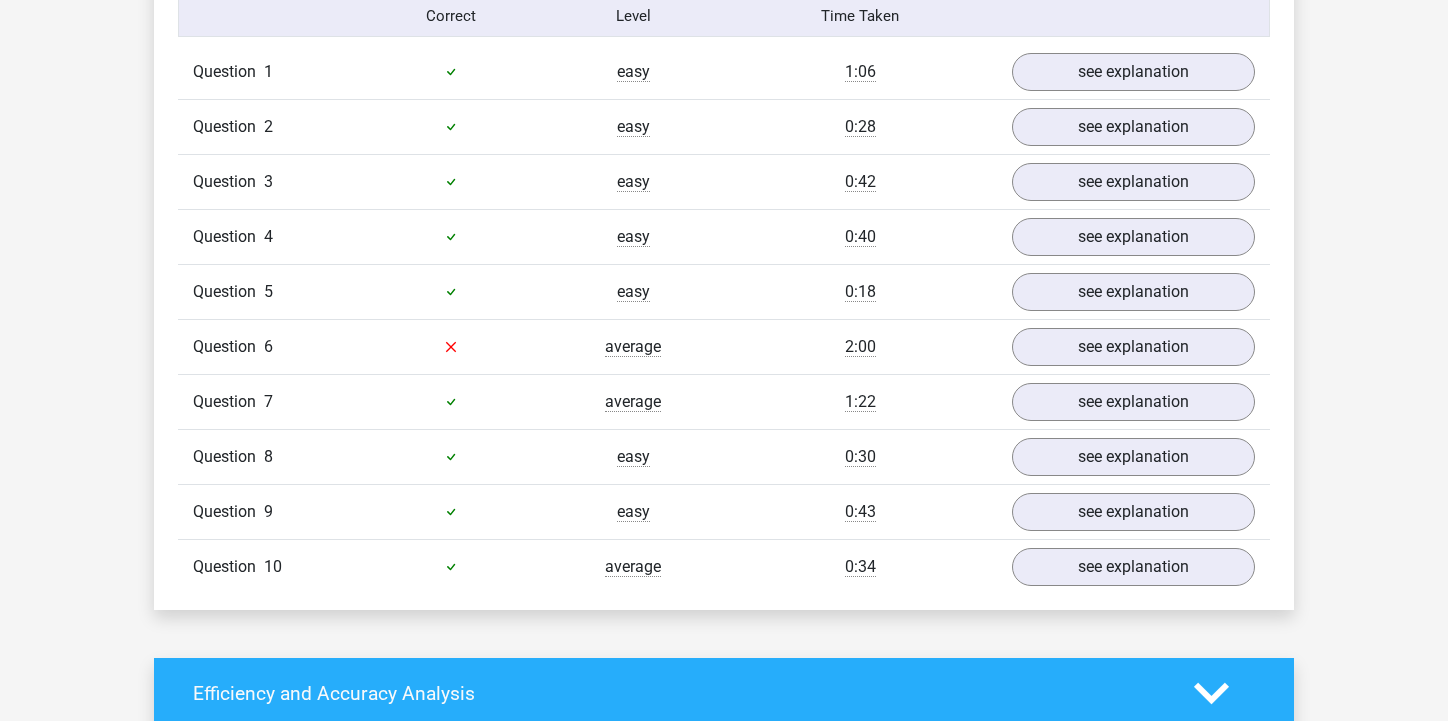 scroll, scrollTop: 1651, scrollLeft: 0, axis: vertical 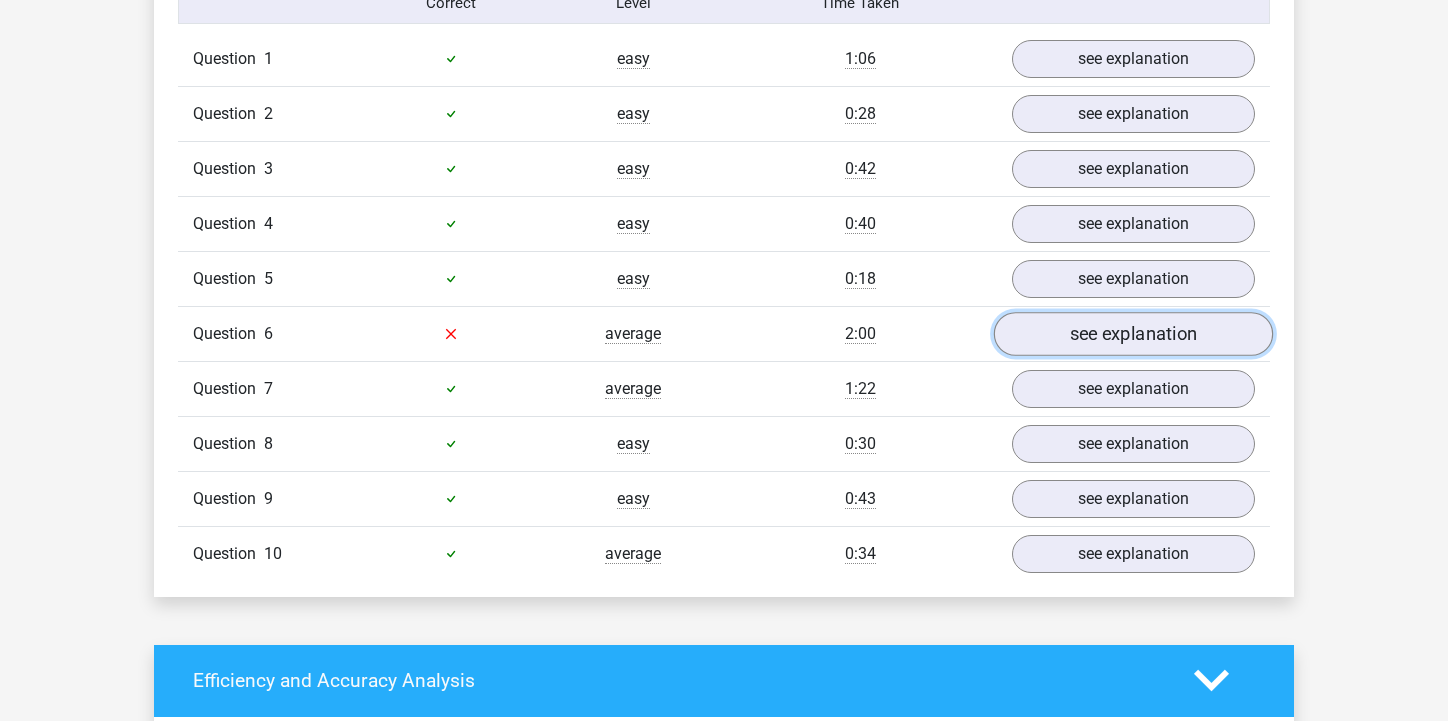 click on "see explanation" at bounding box center (1133, 334) 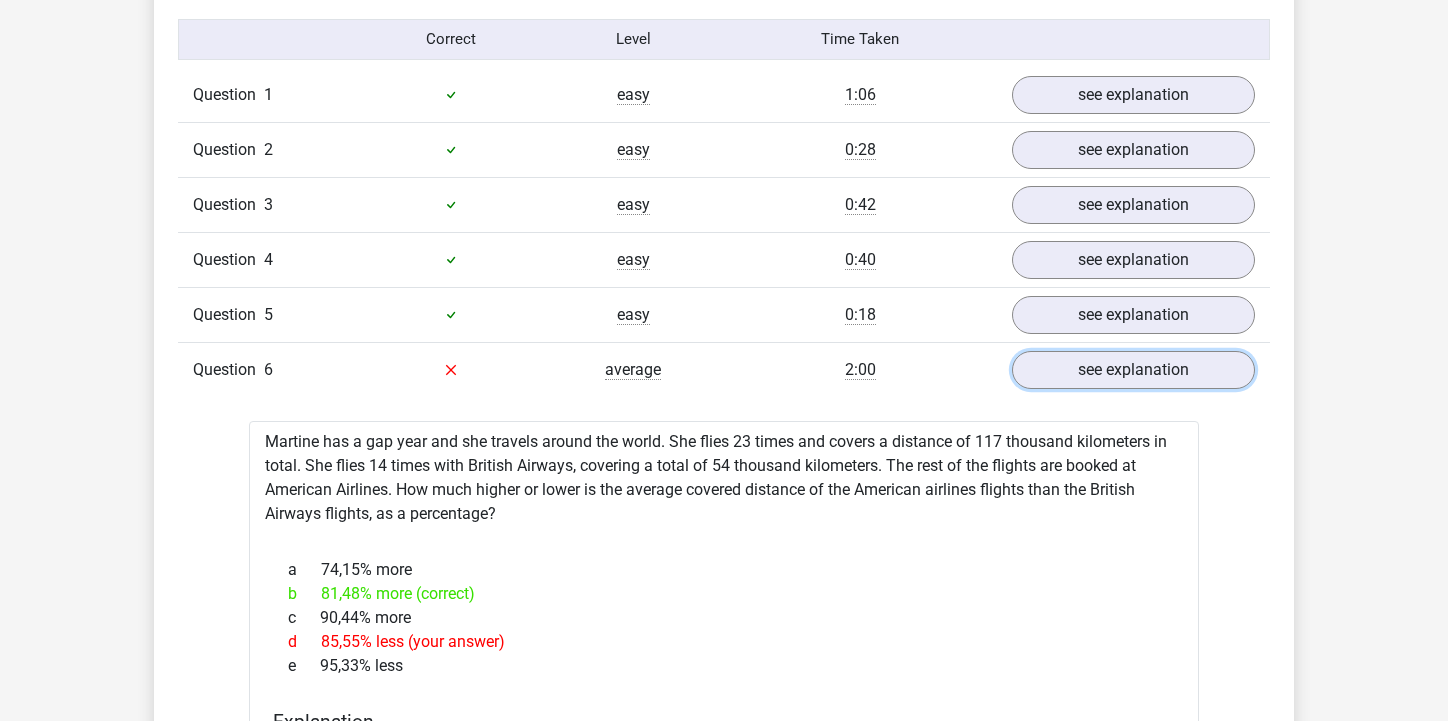 scroll, scrollTop: 1612, scrollLeft: 0, axis: vertical 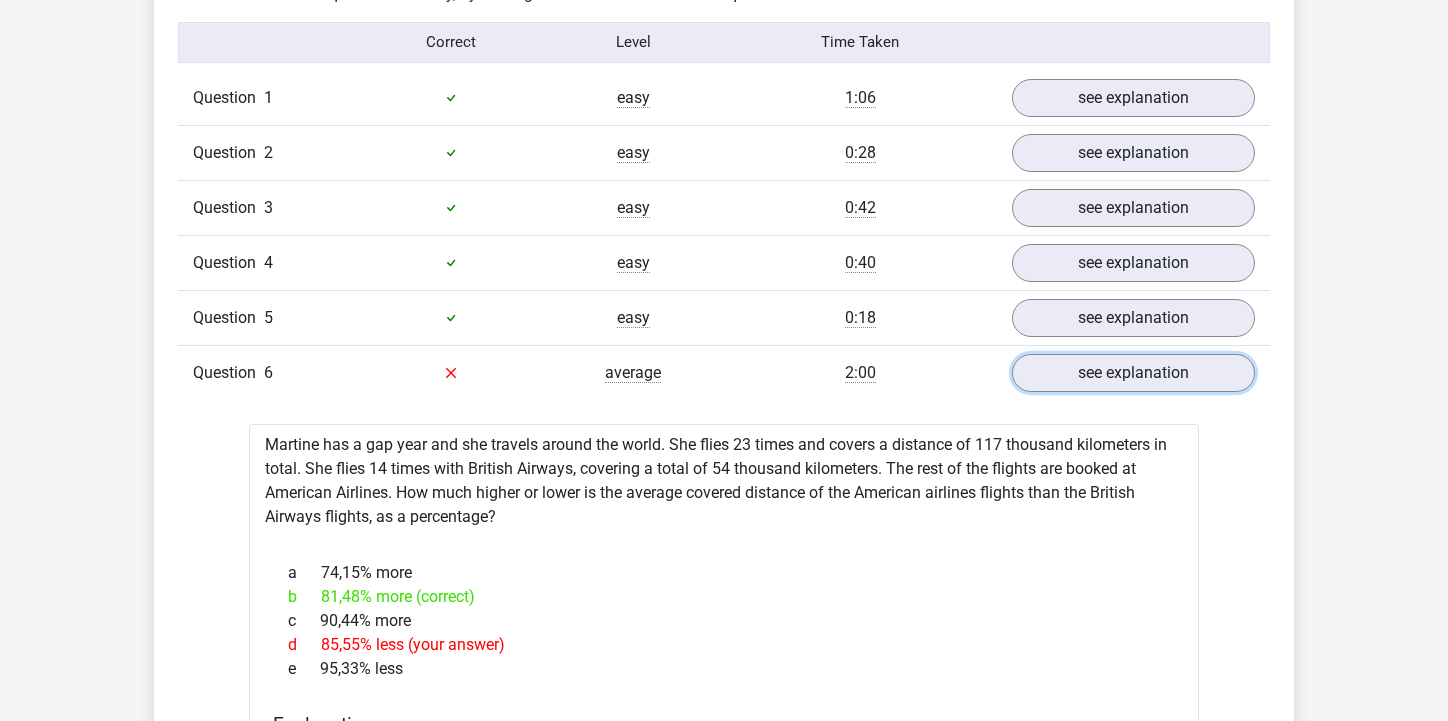 click on "see explanation" at bounding box center [1133, 373] 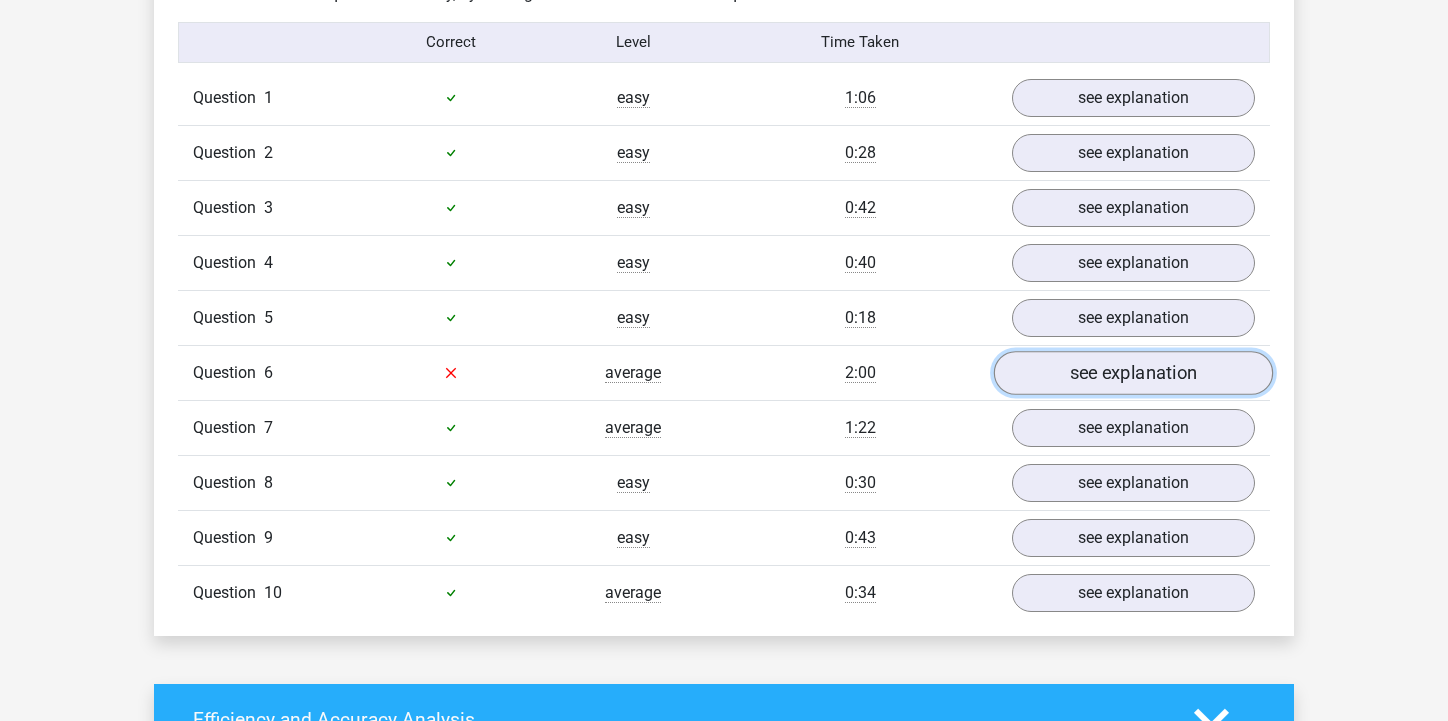 click on "see explanation" at bounding box center (1133, 373) 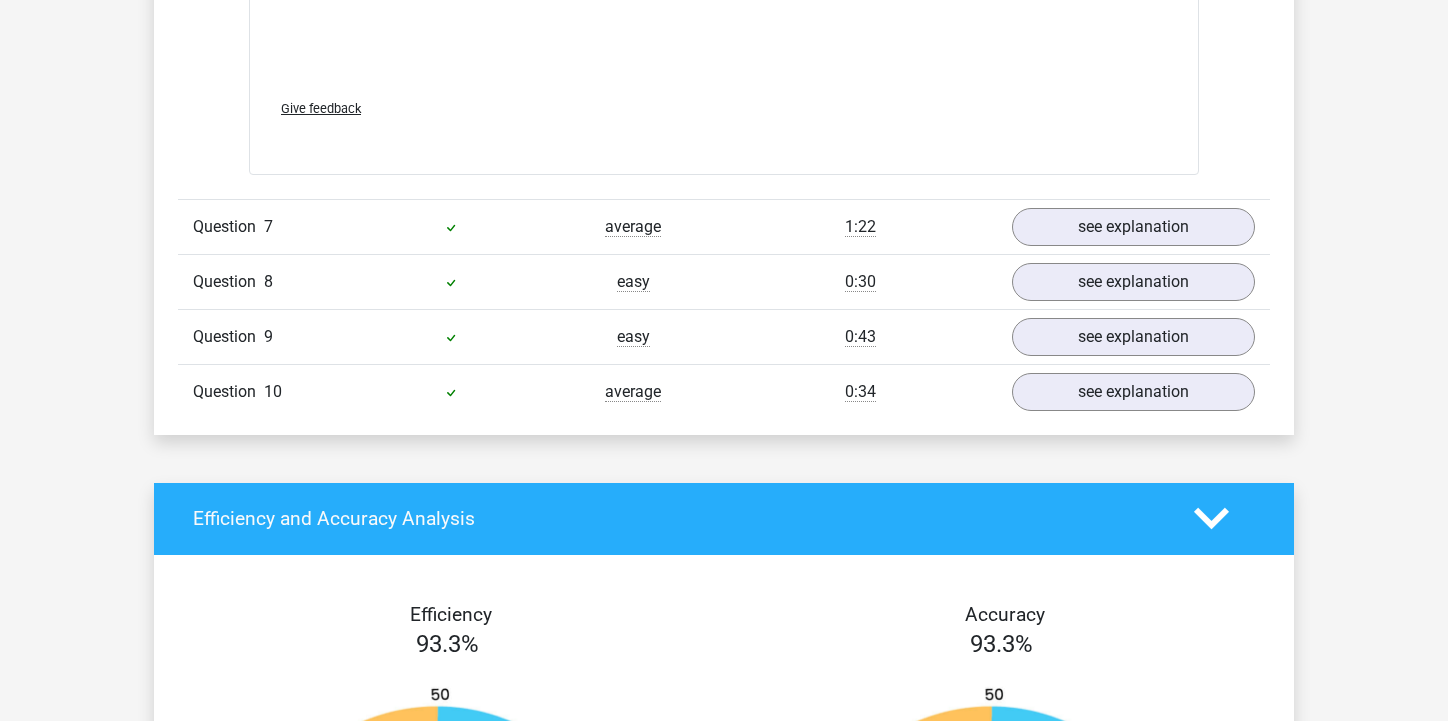 scroll, scrollTop: 2871, scrollLeft: 0, axis: vertical 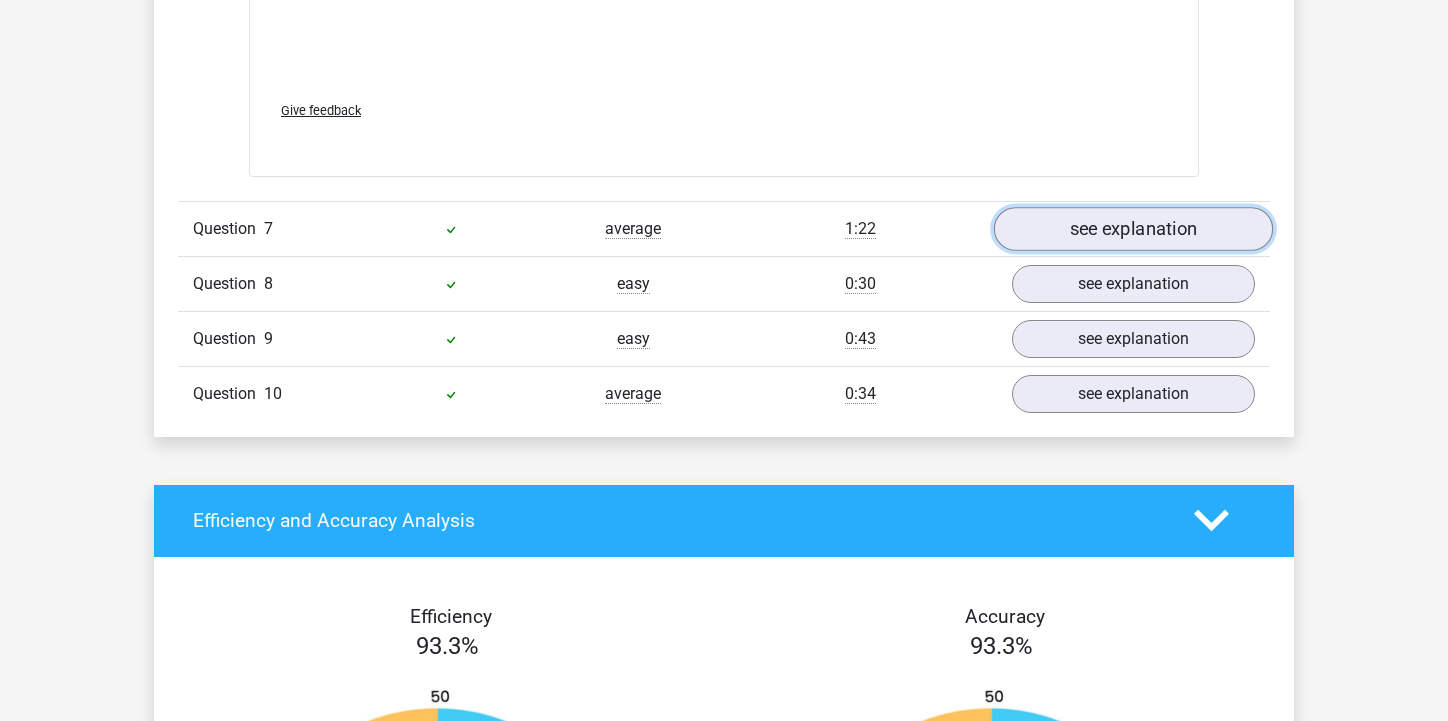 click on "see explanation" at bounding box center [1133, 229] 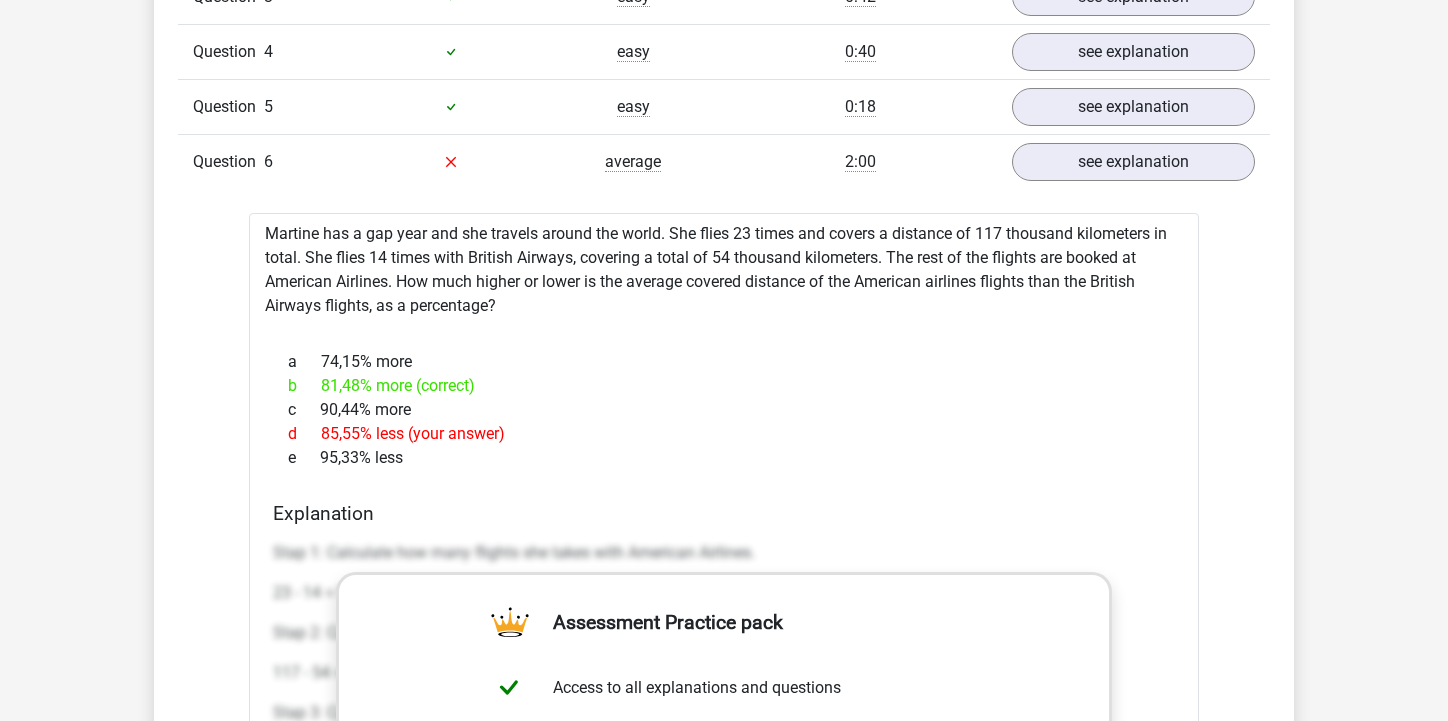 scroll, scrollTop: 1801, scrollLeft: 0, axis: vertical 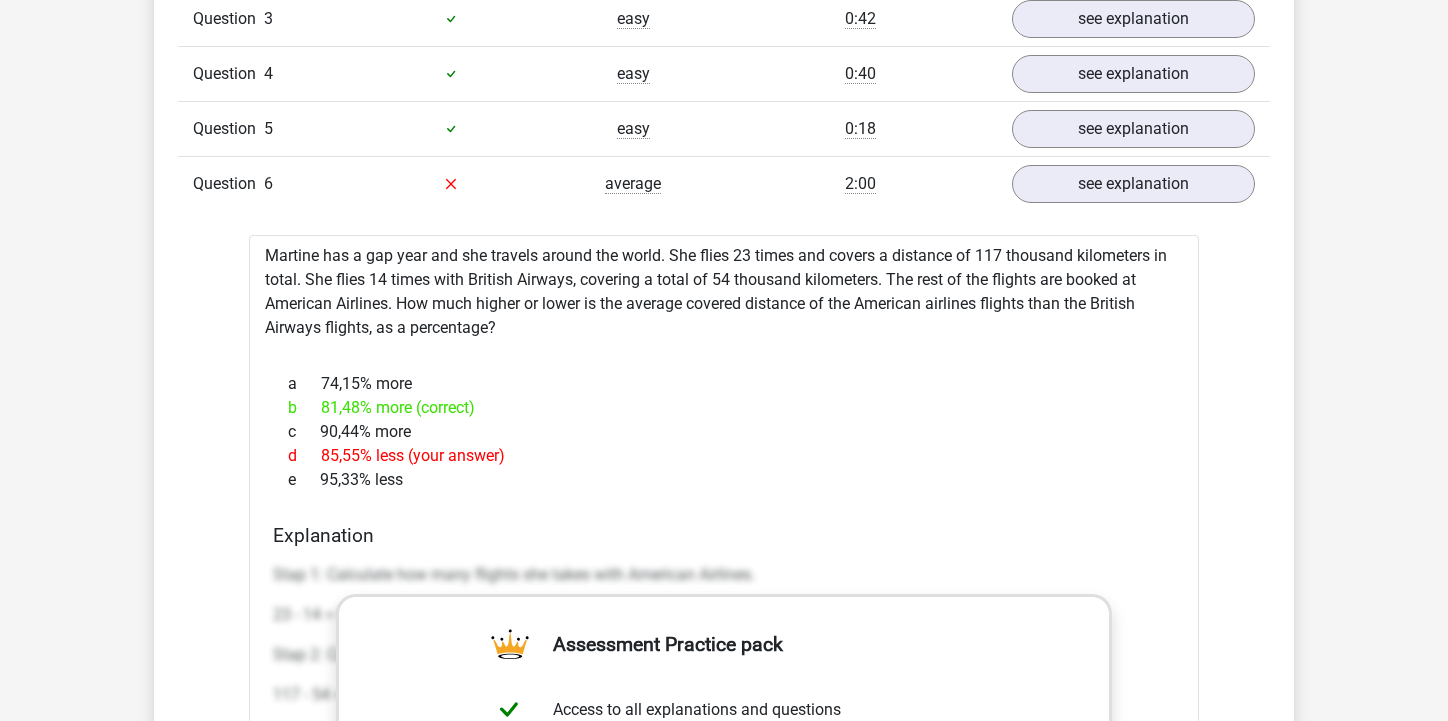 drag, startPoint x: 487, startPoint y: 325, endPoint x: 397, endPoint y: 300, distance: 93.40771 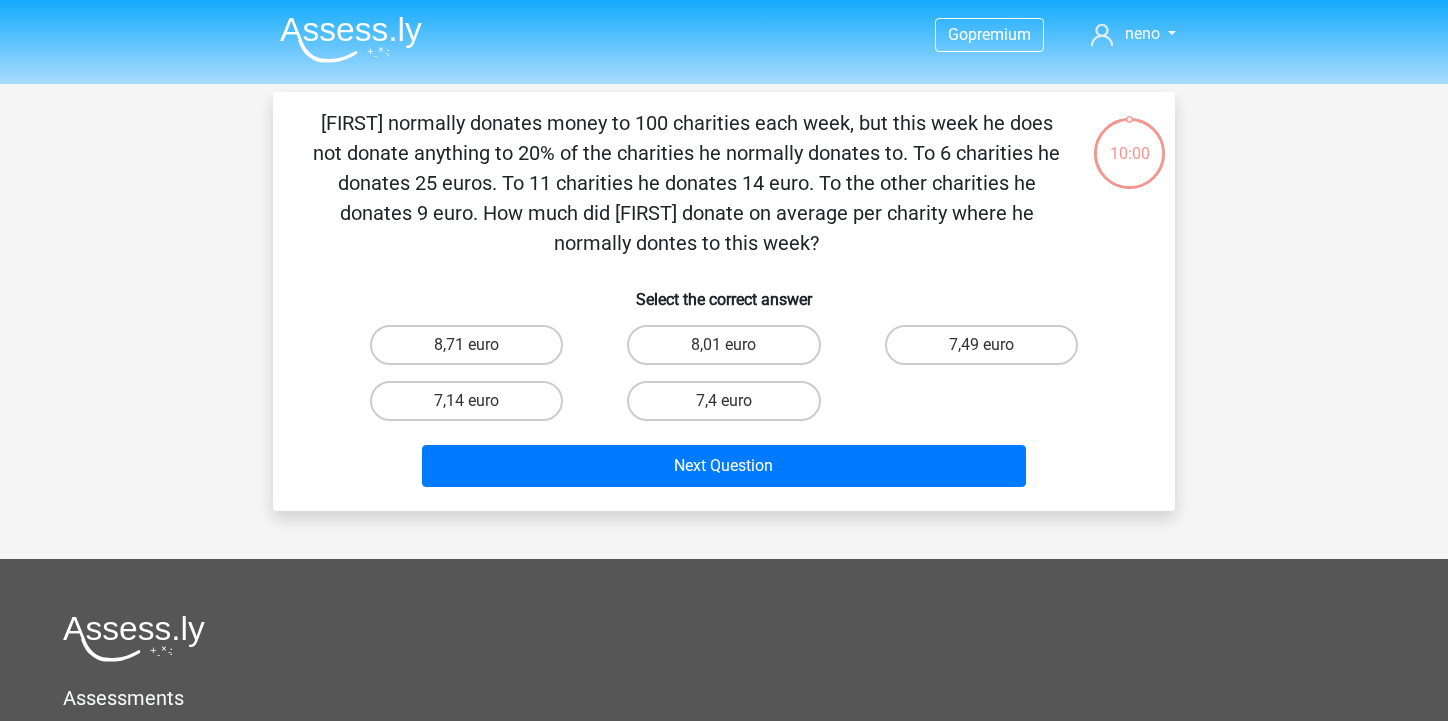 scroll, scrollTop: 92, scrollLeft: 0, axis: vertical 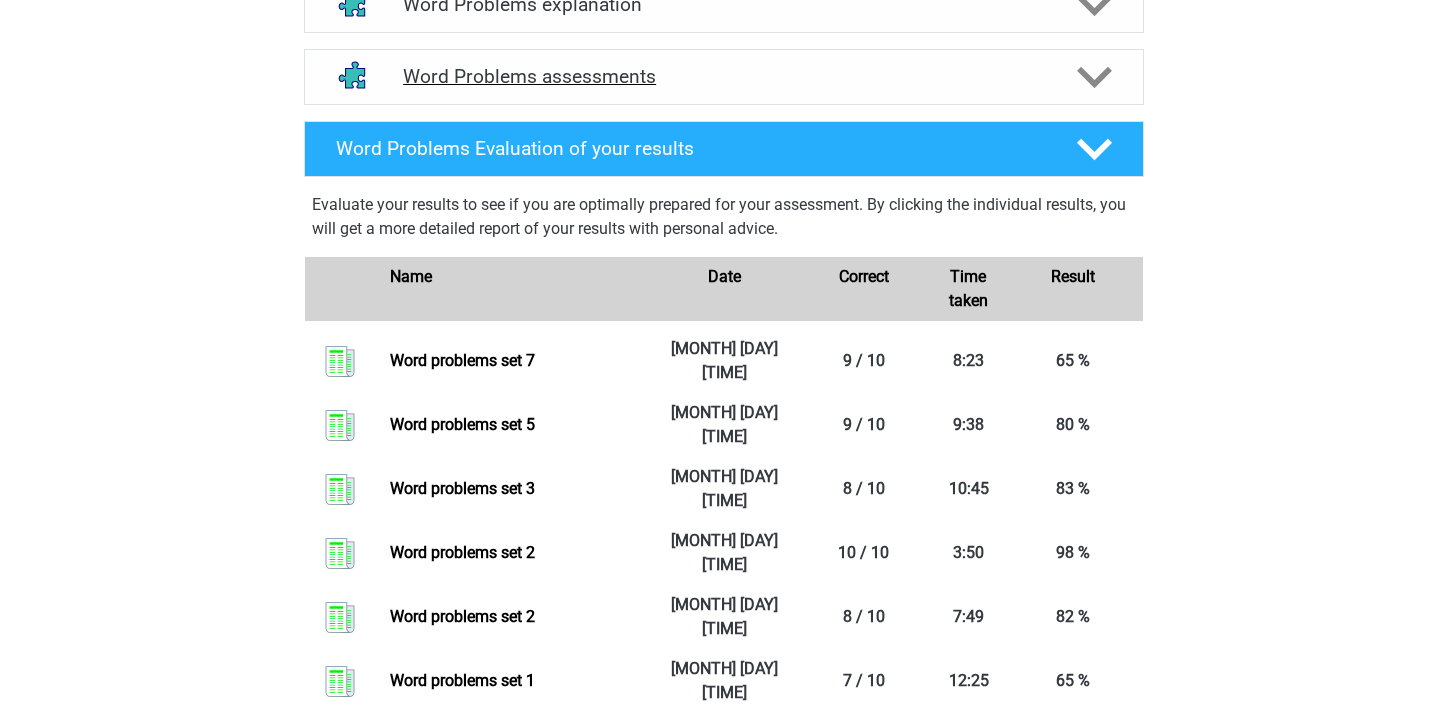 click on "Word Problems assessments" at bounding box center (724, 77) 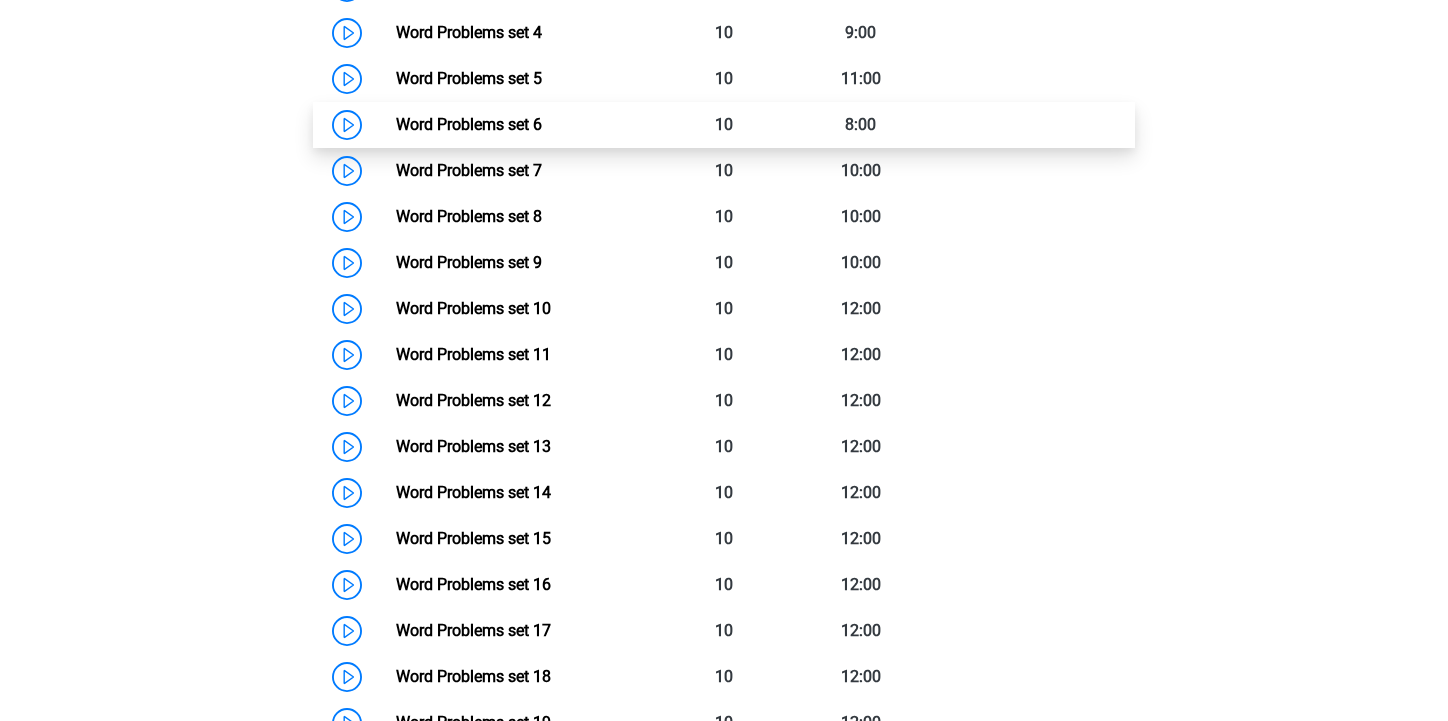 scroll, scrollTop: 1545, scrollLeft: 0, axis: vertical 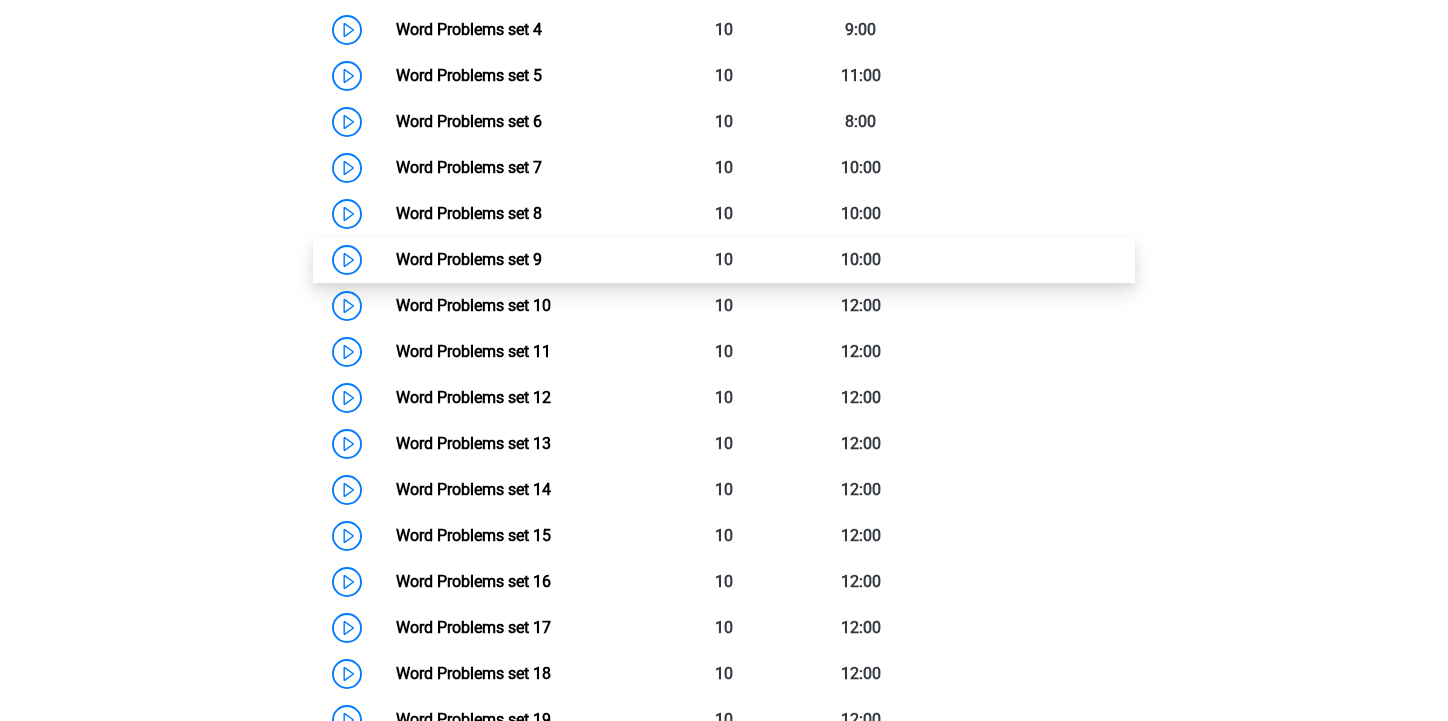 click on "Word Problems
set 9" at bounding box center (469, 259) 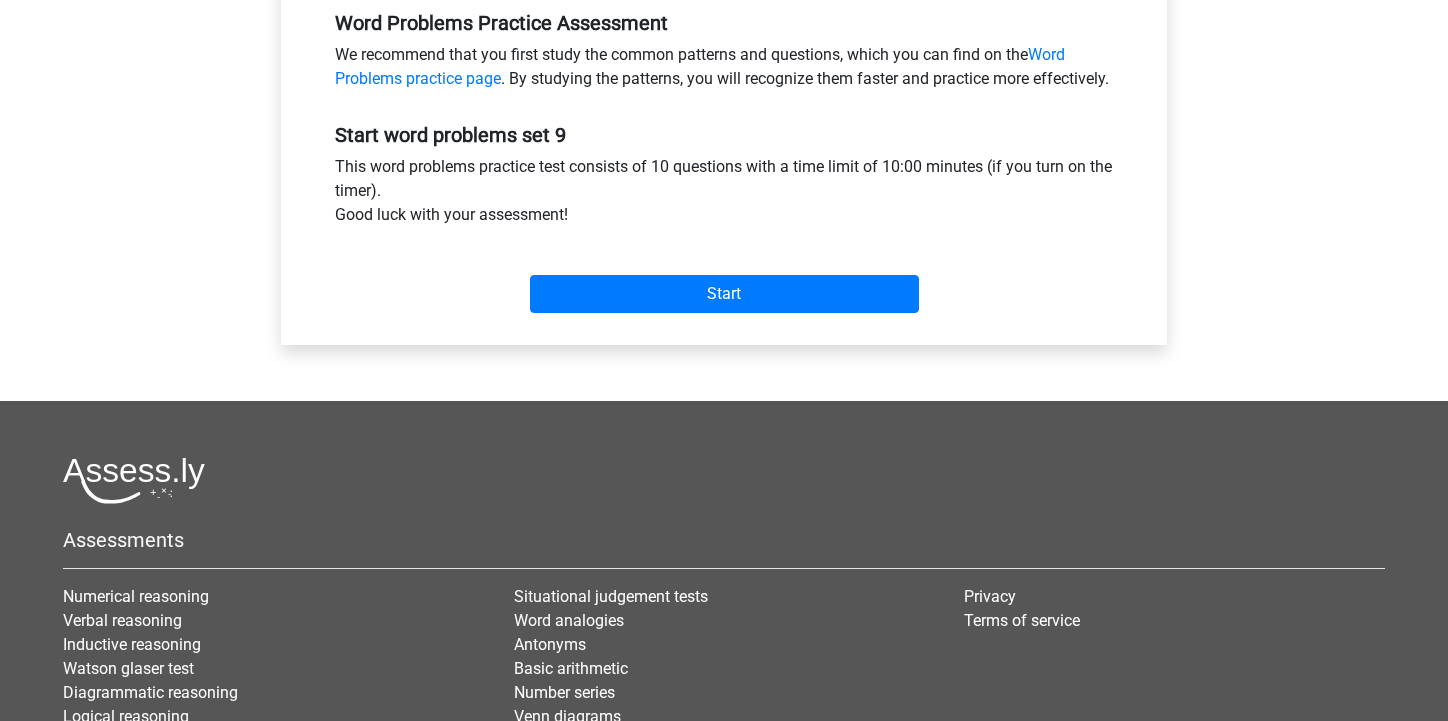 scroll, scrollTop: 604, scrollLeft: 0, axis: vertical 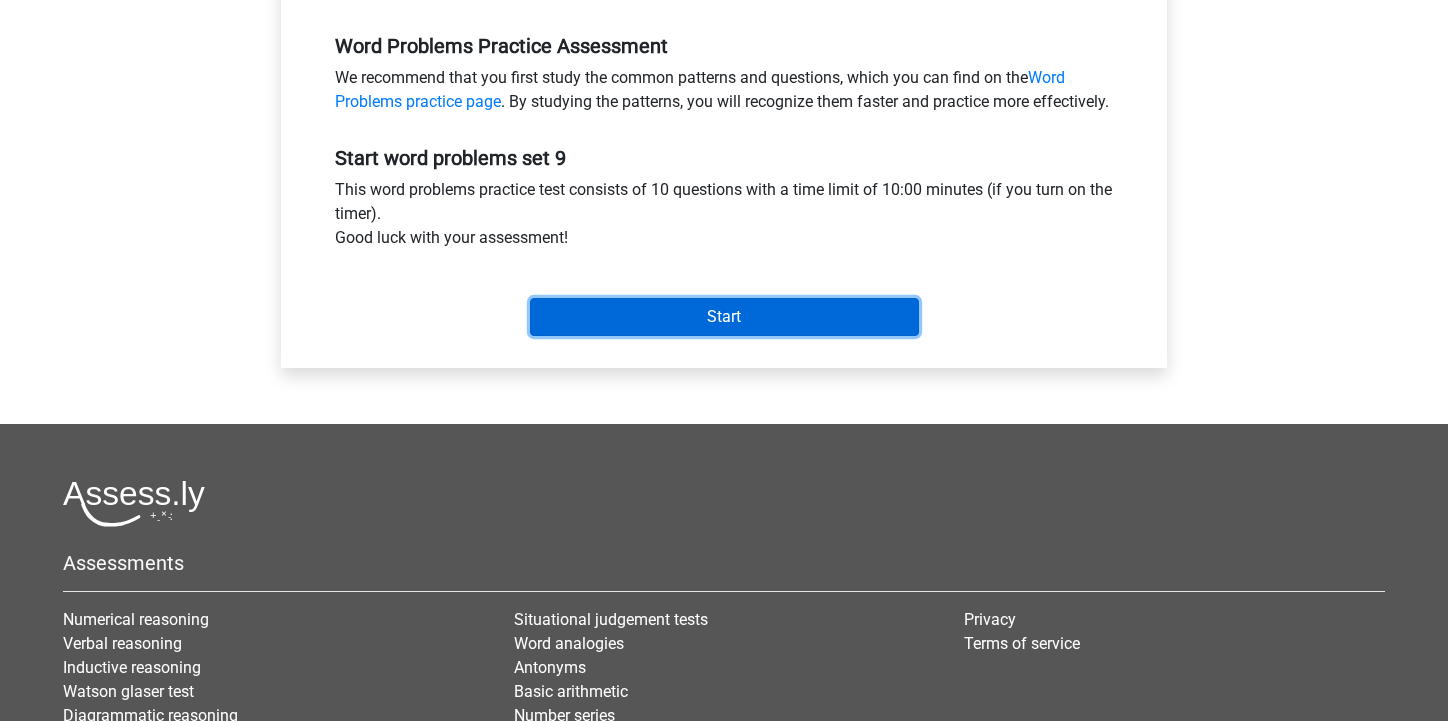 click on "Start" at bounding box center (724, 317) 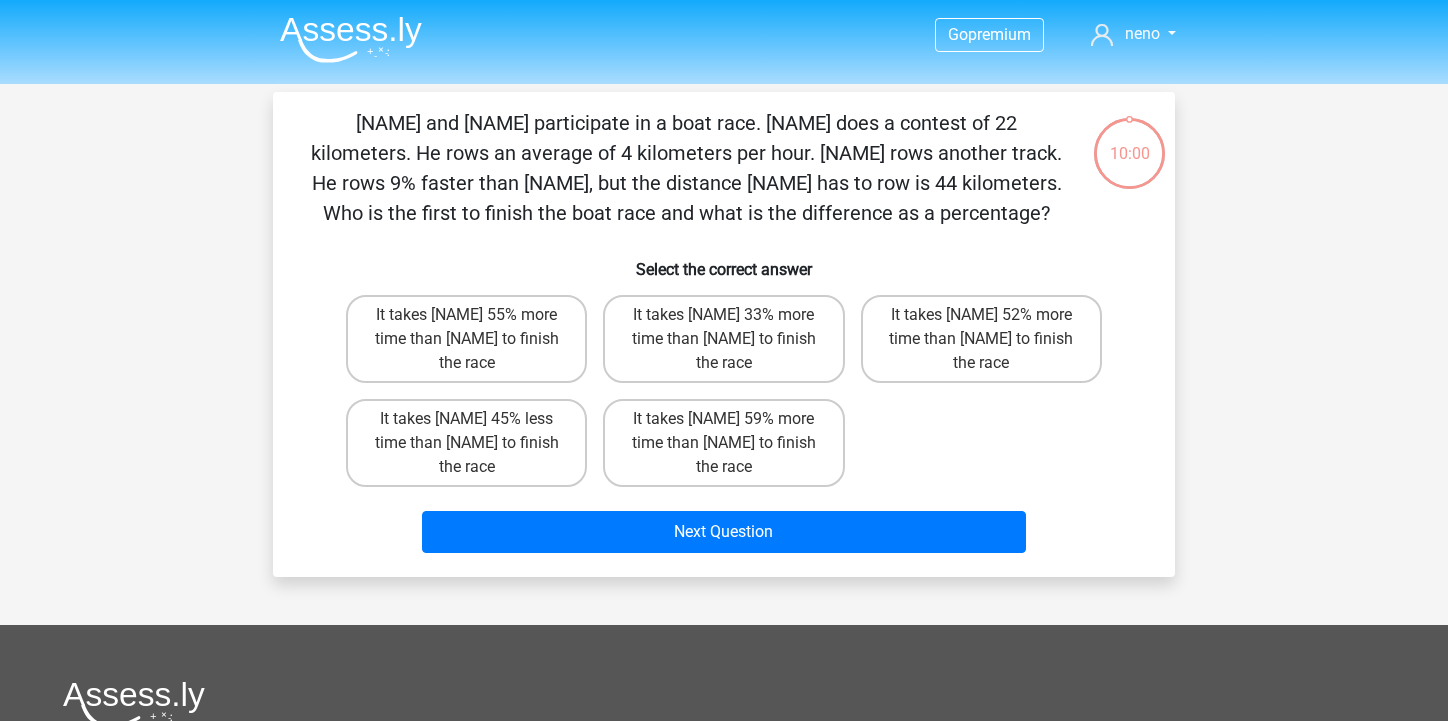 scroll, scrollTop: 0, scrollLeft: 0, axis: both 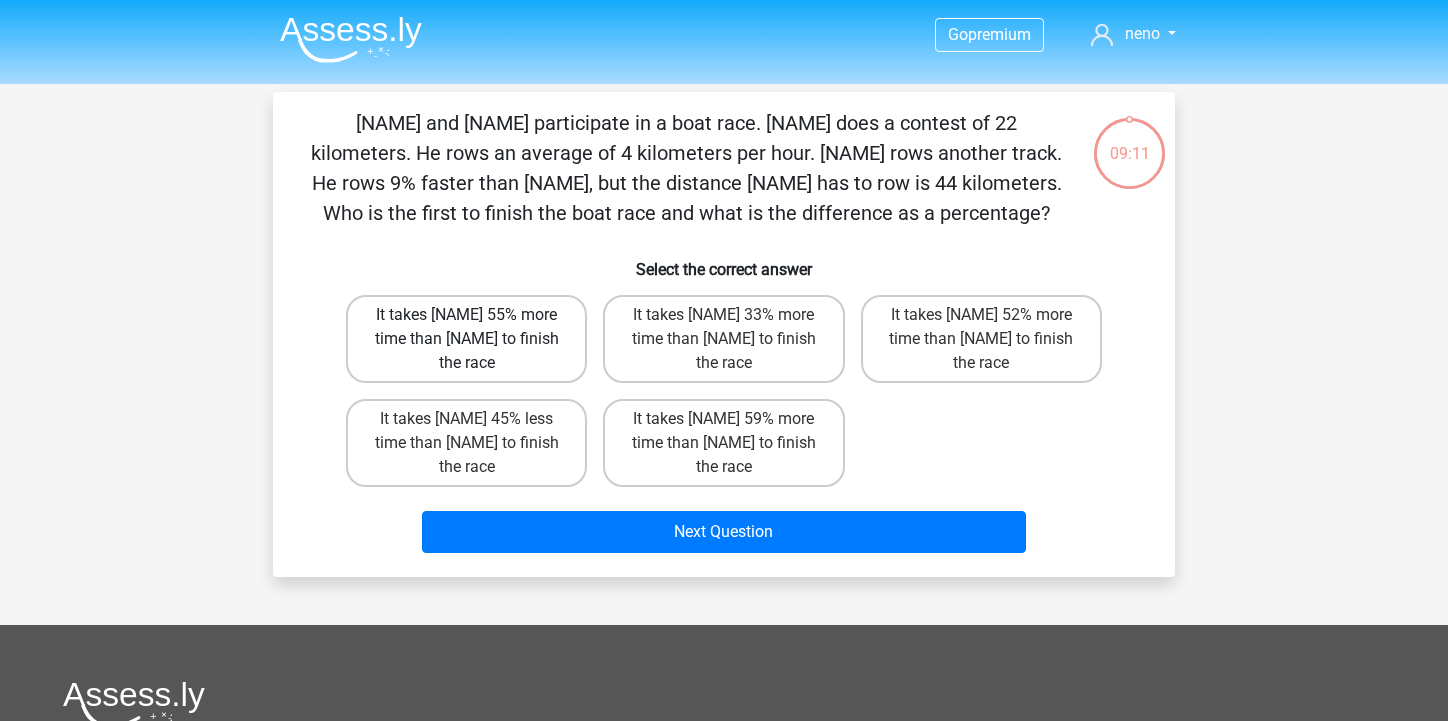 click on "It takes [NAME] 55% more time than [NAME] to finish the race" at bounding box center (466, 339) 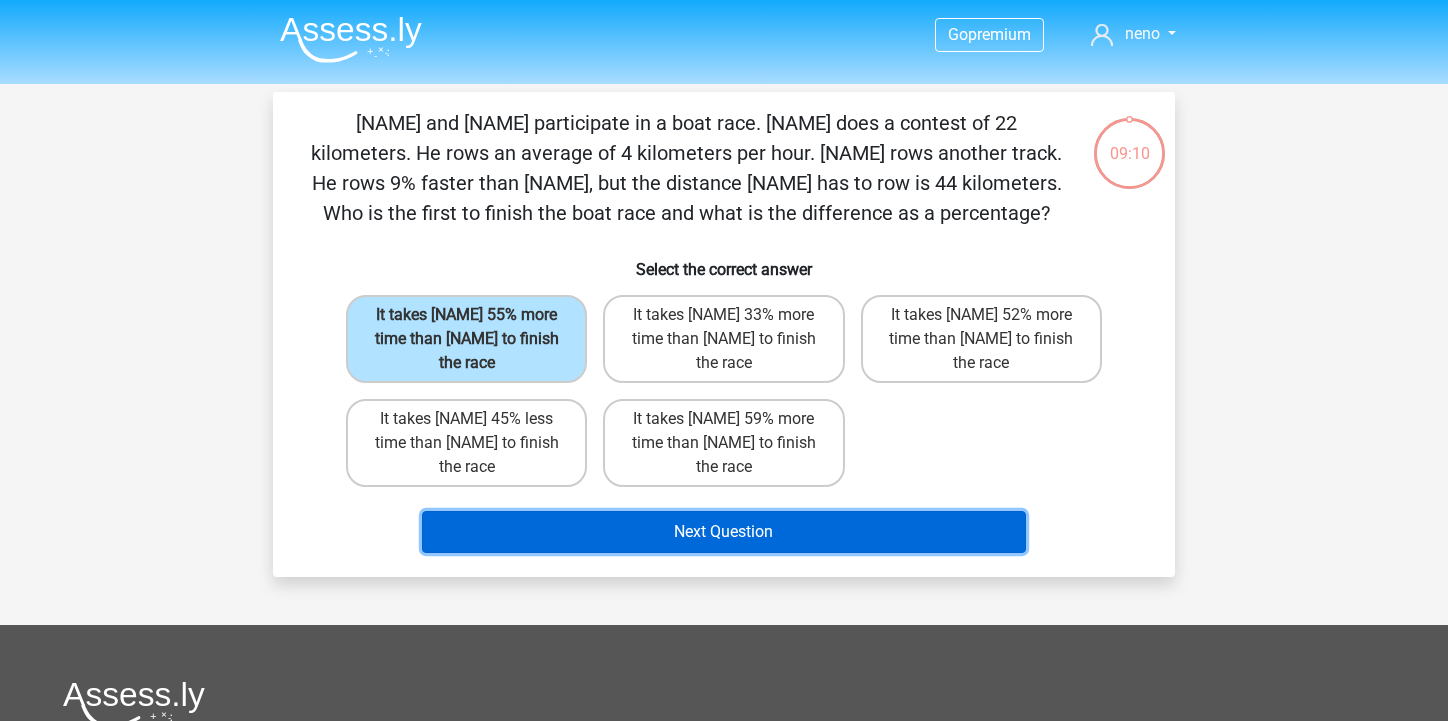 click on "Next Question" at bounding box center (724, 532) 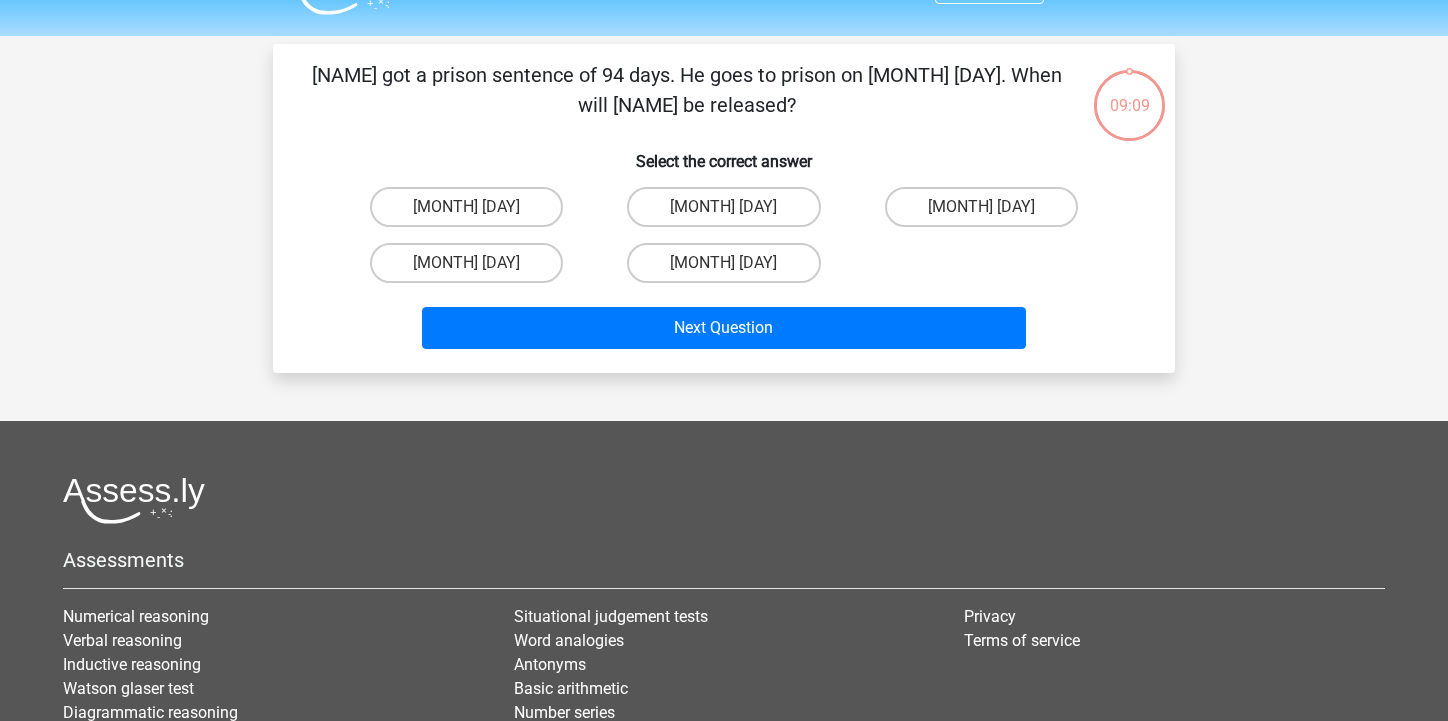 scroll, scrollTop: 92, scrollLeft: 0, axis: vertical 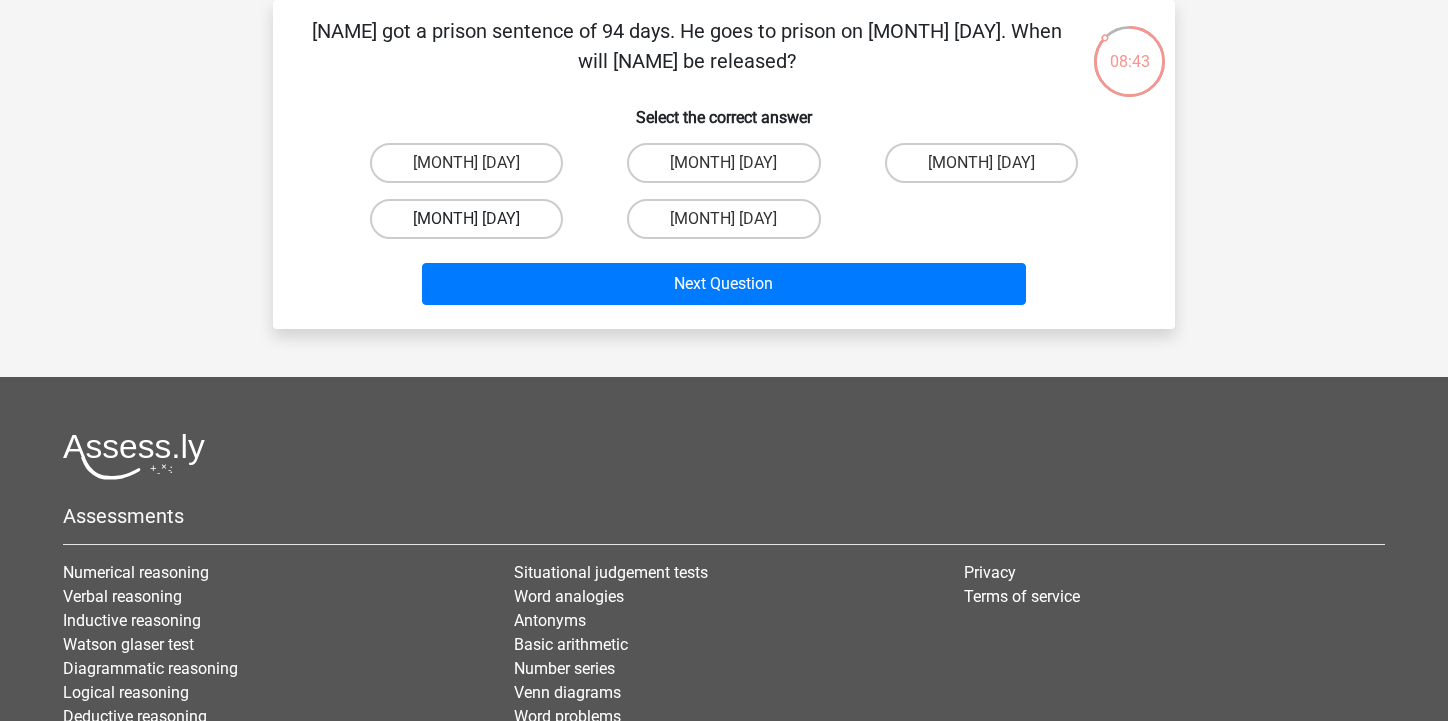 click on "[MONTH] [DAY]" at bounding box center (466, 219) 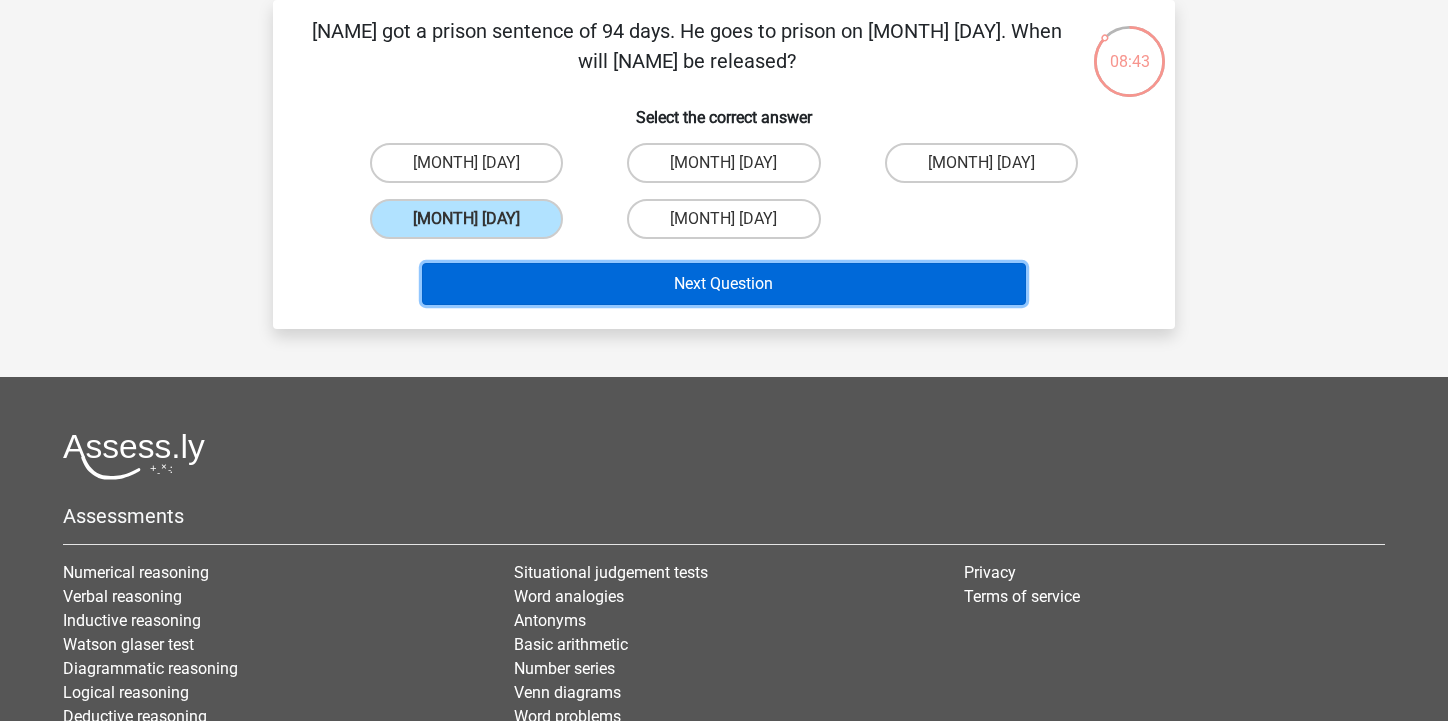 click on "Next Question" at bounding box center (724, 284) 